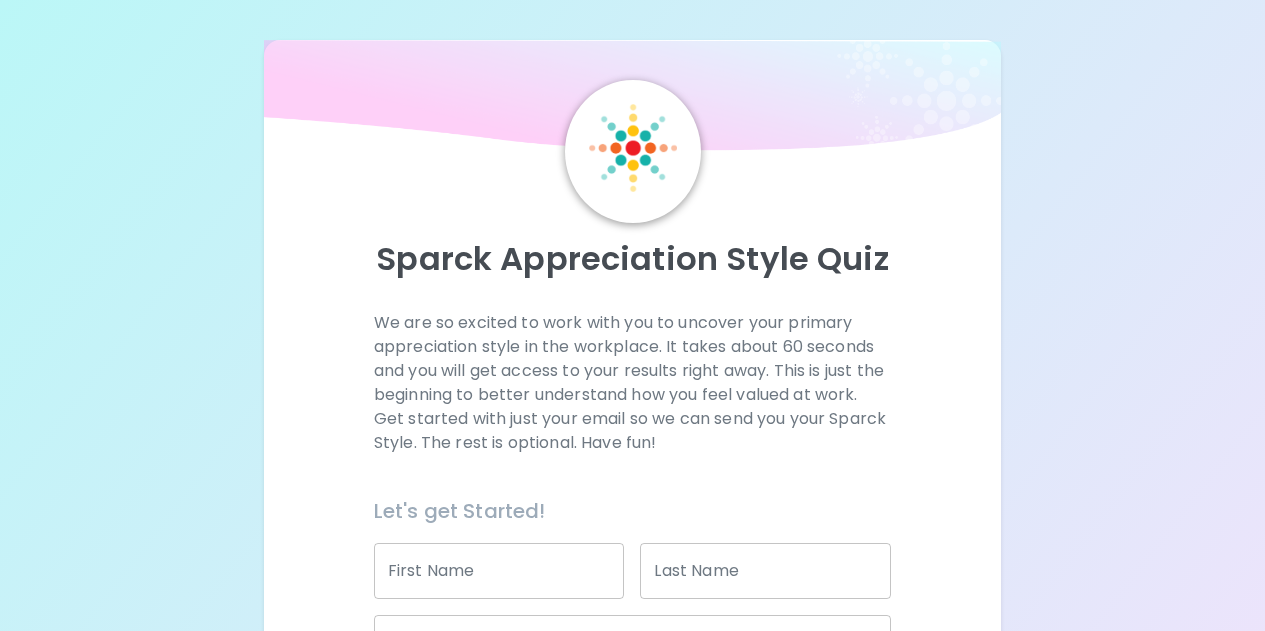 scroll, scrollTop: 345, scrollLeft: 0, axis: vertical 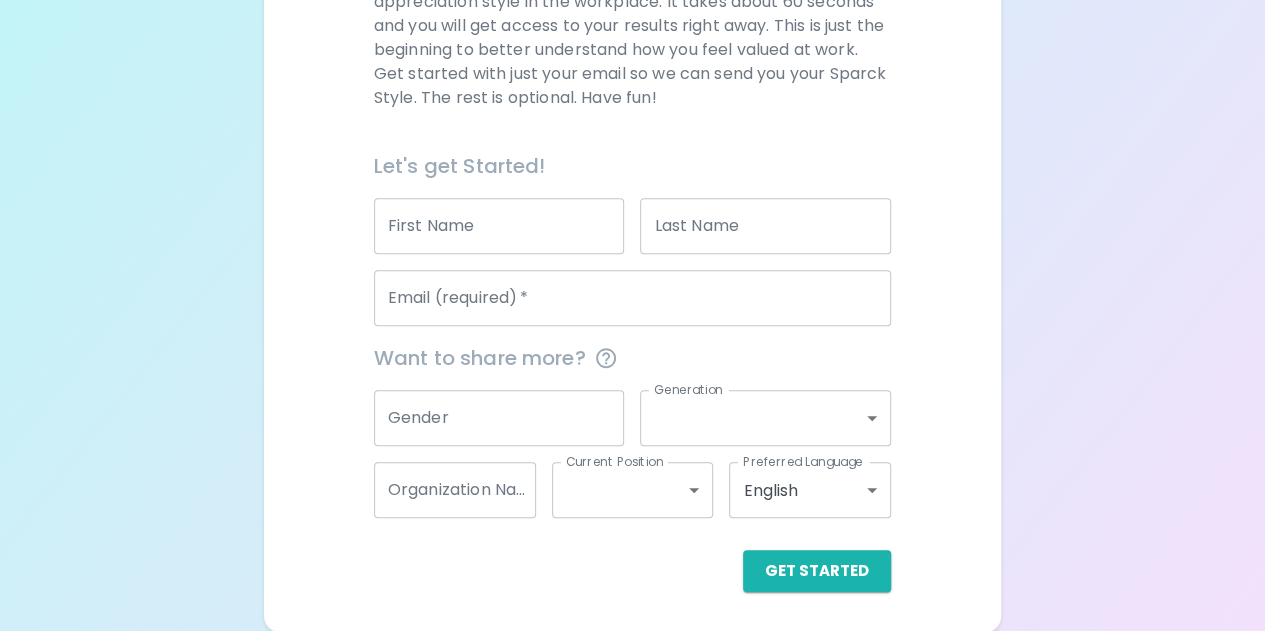 click on "[FIRST] [FIRST]" at bounding box center [499, 226] 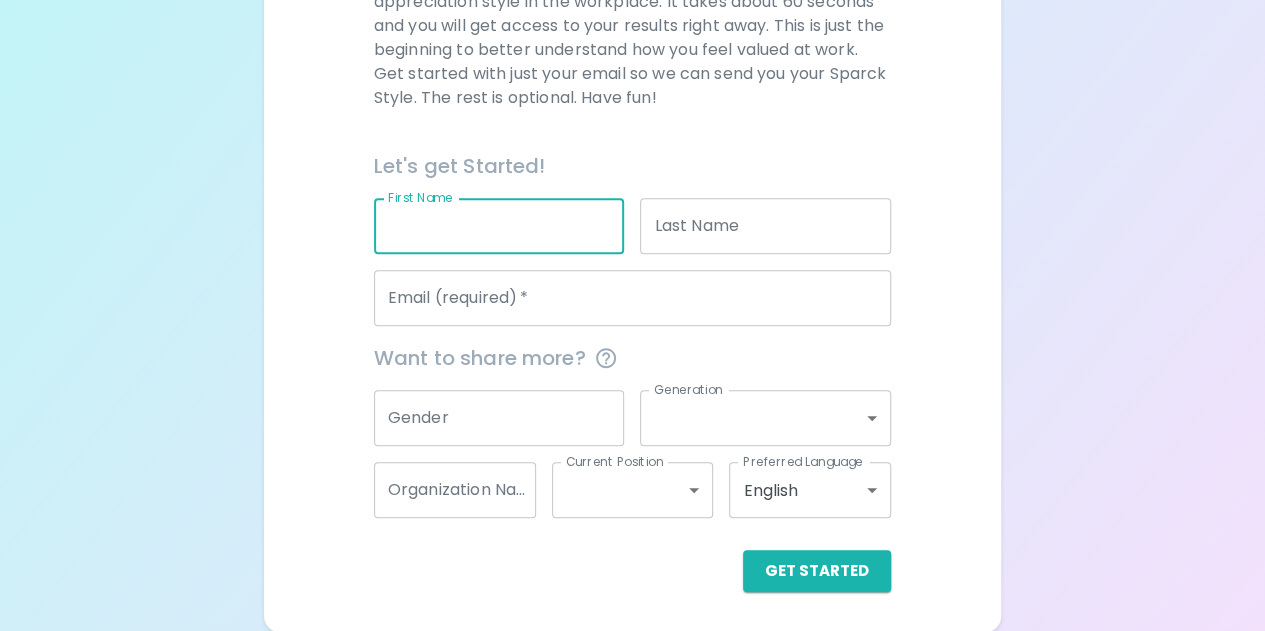 type on "Y" 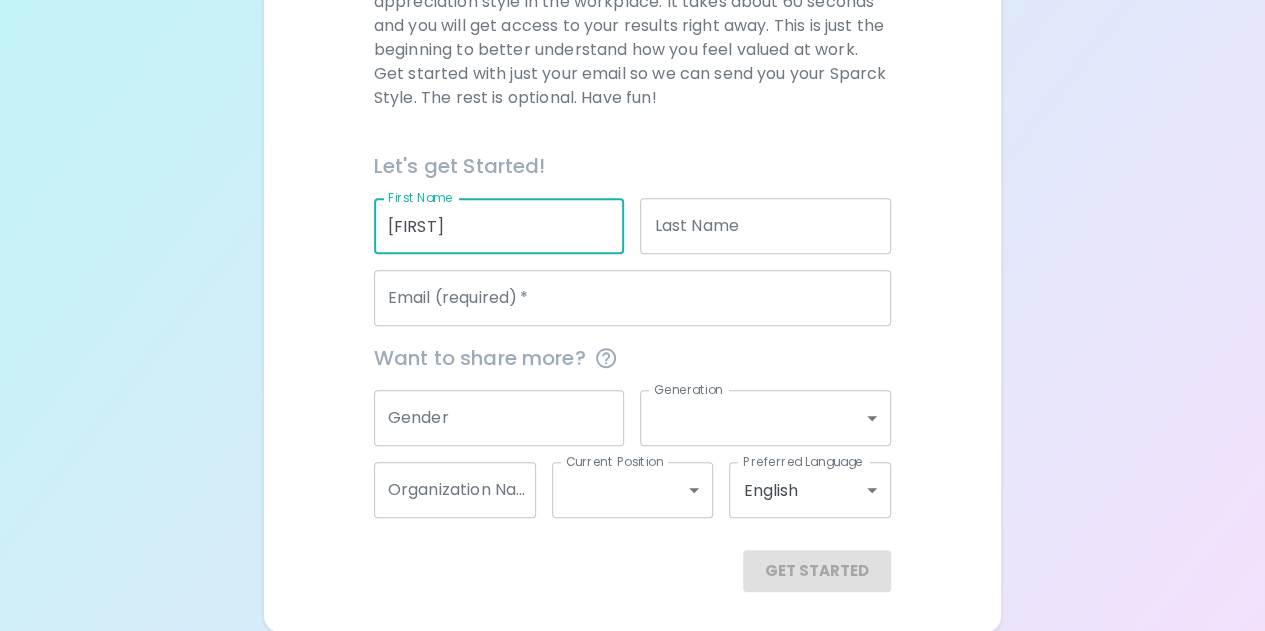 type on "[FIRST]" 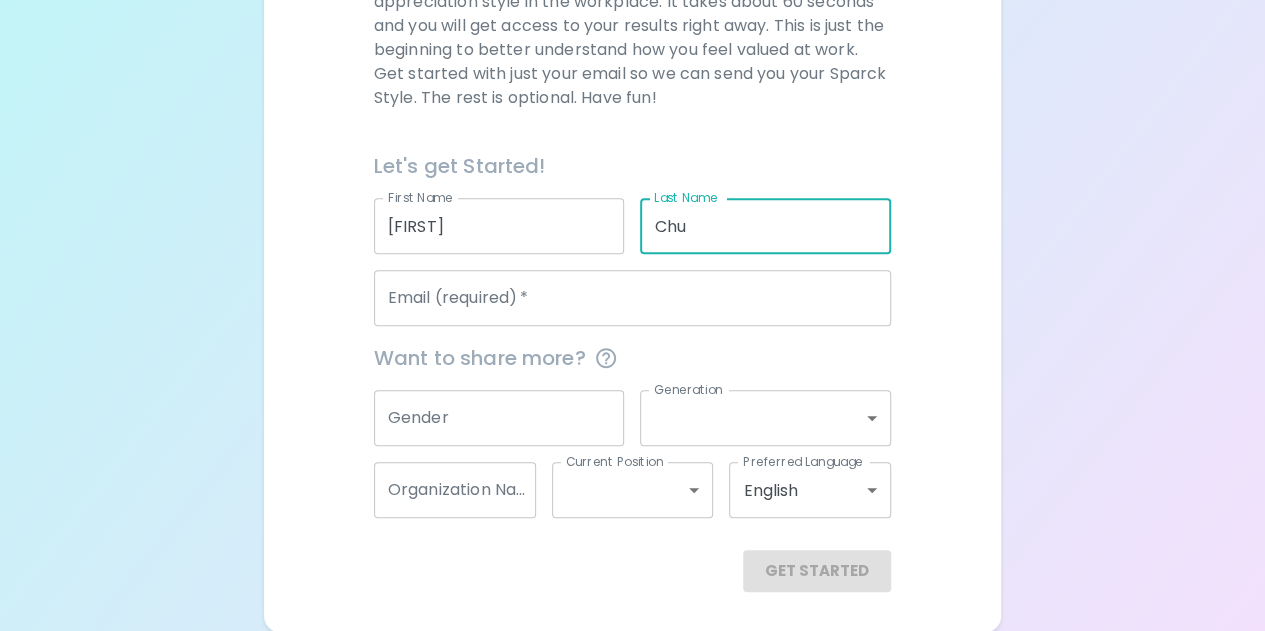 type on "Chu" 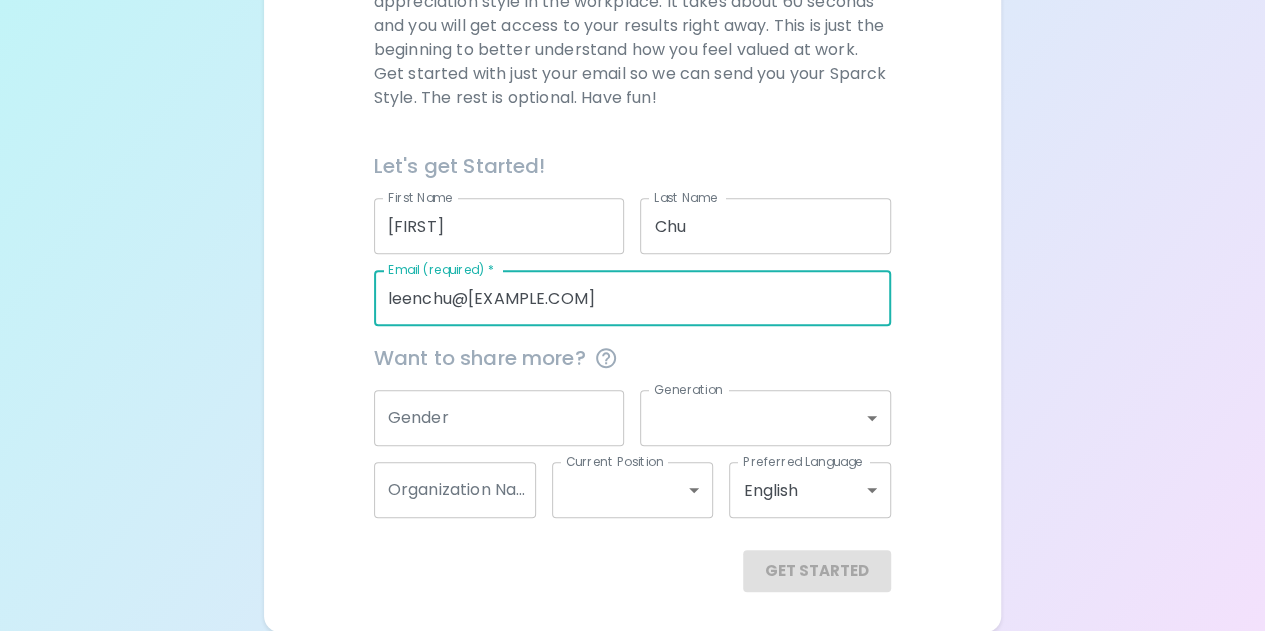 type on "leenchu@[EXAMPLE.COM]" 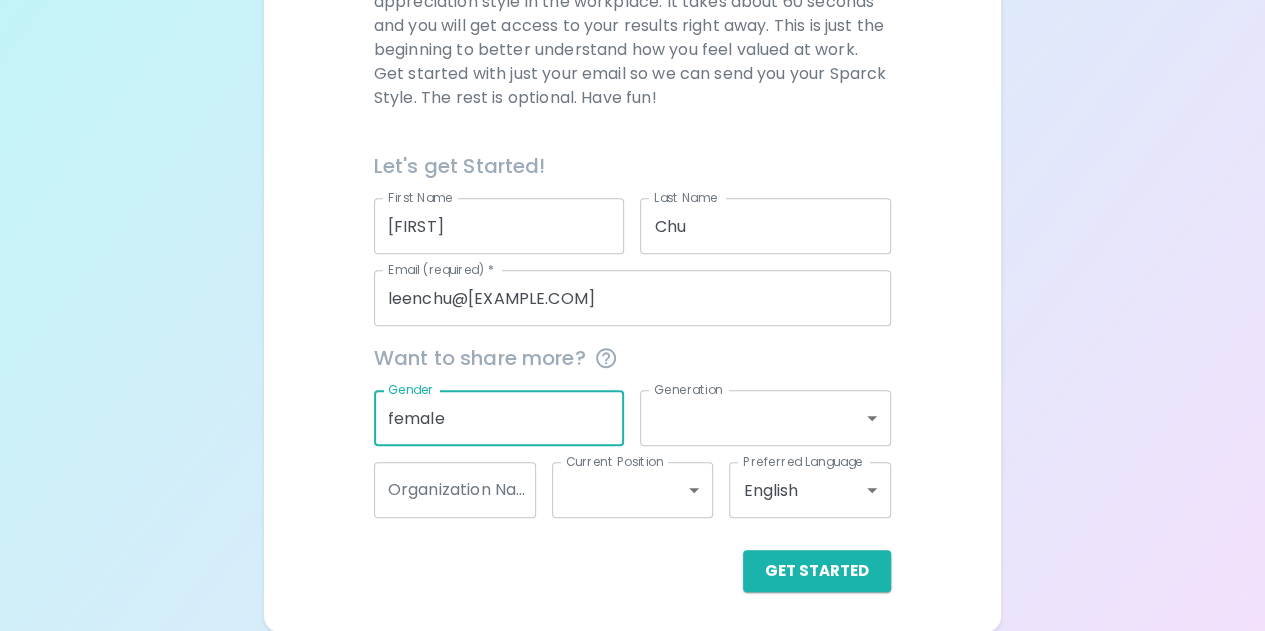 type on "female" 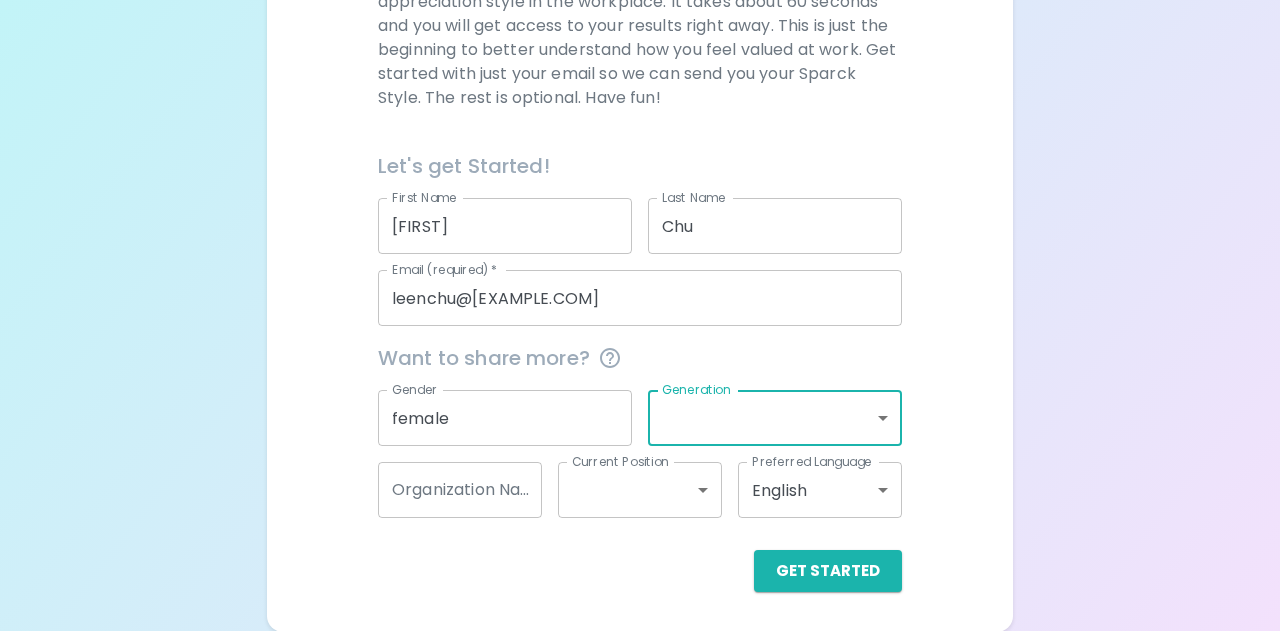click on "Sparck Appreciation Style Quiz We are so excited to work with you to uncover your primary appreciation style in the workplace. It takes about 60 seconds and you will get access to your results right away. This is just the beginning to better understand how you feel valued at work. Get started with just your email so we can send you your Sparck Style. The rest is optional. Have fun! Let's get Started! First Name [FIRST] First Name Last Name [LAST] Last Name Email (required)   * leenchua@[EXAMPLE.COM] Email (required)   * Want to share more? Gender female Gender Generation ​ Generation Organization Name Organization Name Current Position ​ Current Position Preferred Language English en Preferred Language Get Started   English Español العربية‏ Português" at bounding box center (640, 143) 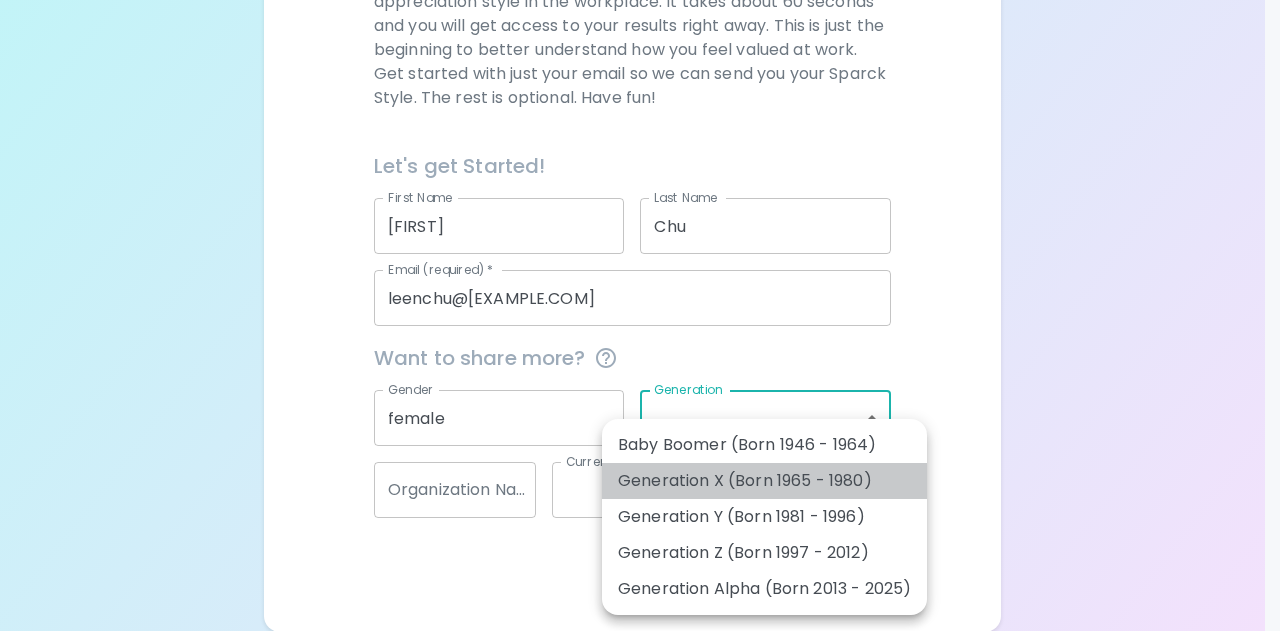 click on "Generation X (Born 1965 - 1980)" at bounding box center [764, 481] 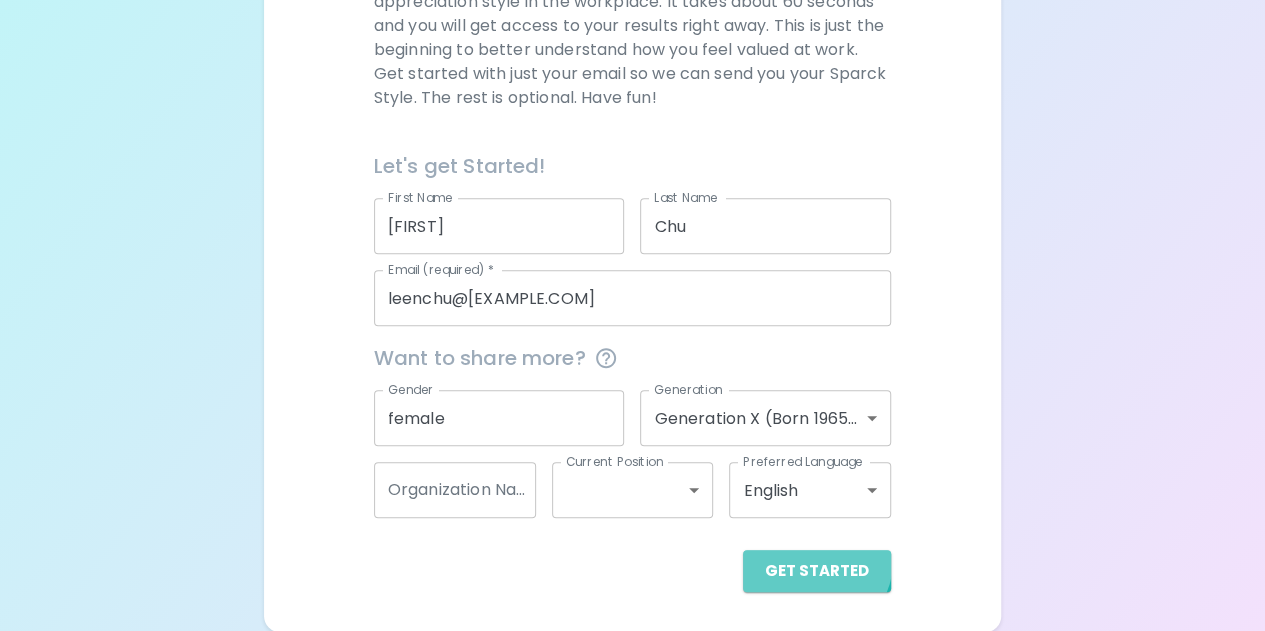 click on "Get Started" at bounding box center (817, 571) 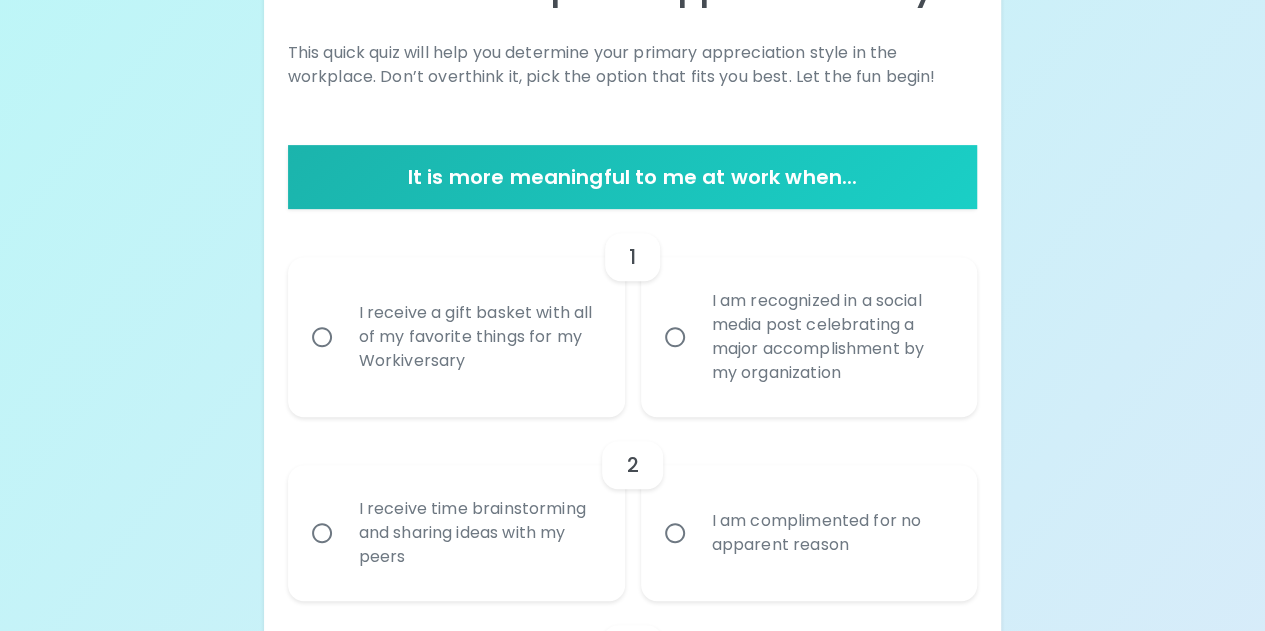 scroll, scrollTop: 270, scrollLeft: 0, axis: vertical 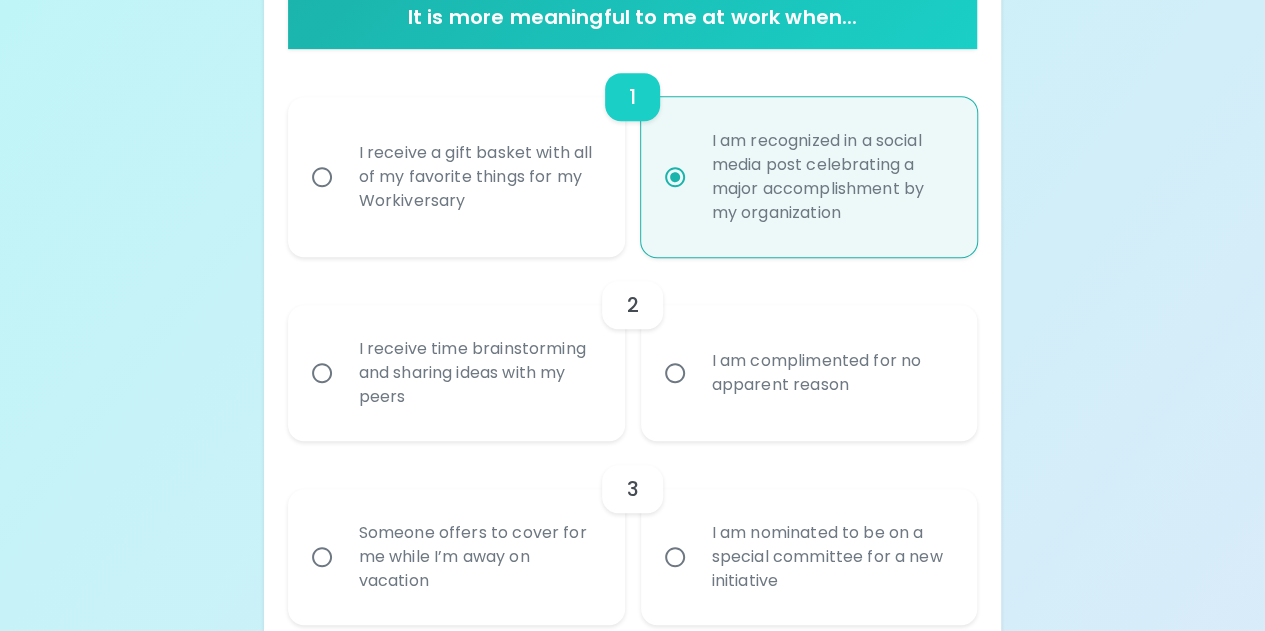 click on "I receive time brainstorming and sharing ideas with my peers" at bounding box center [322, 373] 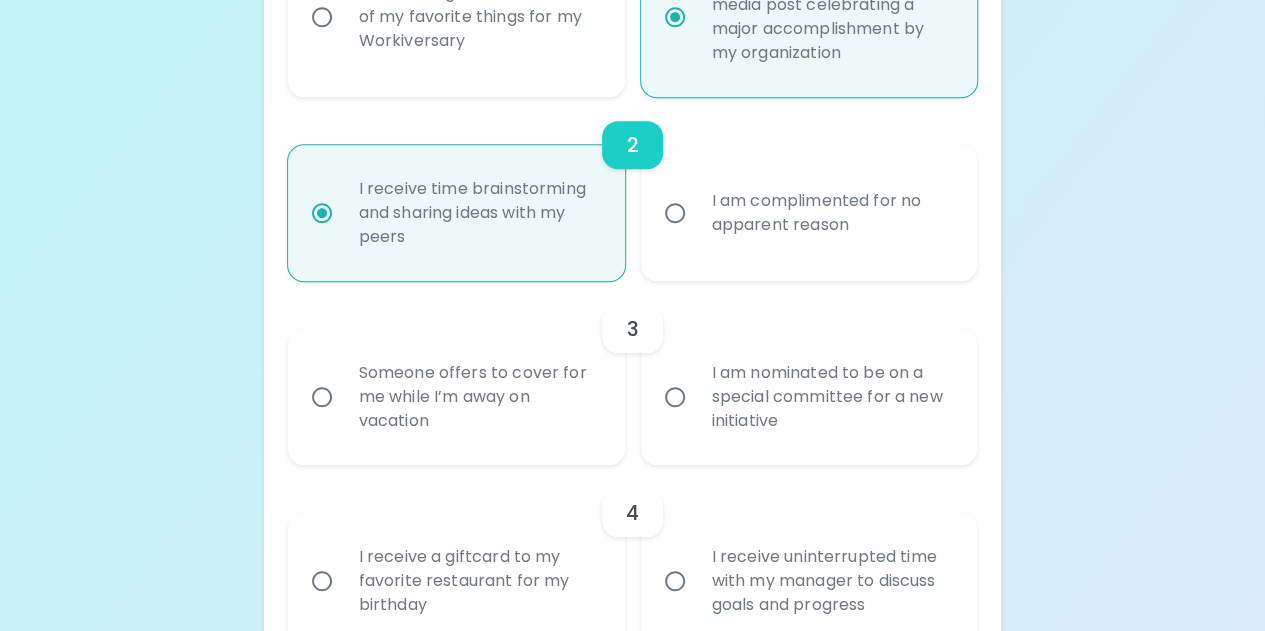 click on "I receive time brainstorming and sharing ideas with my peers" at bounding box center (322, 213) 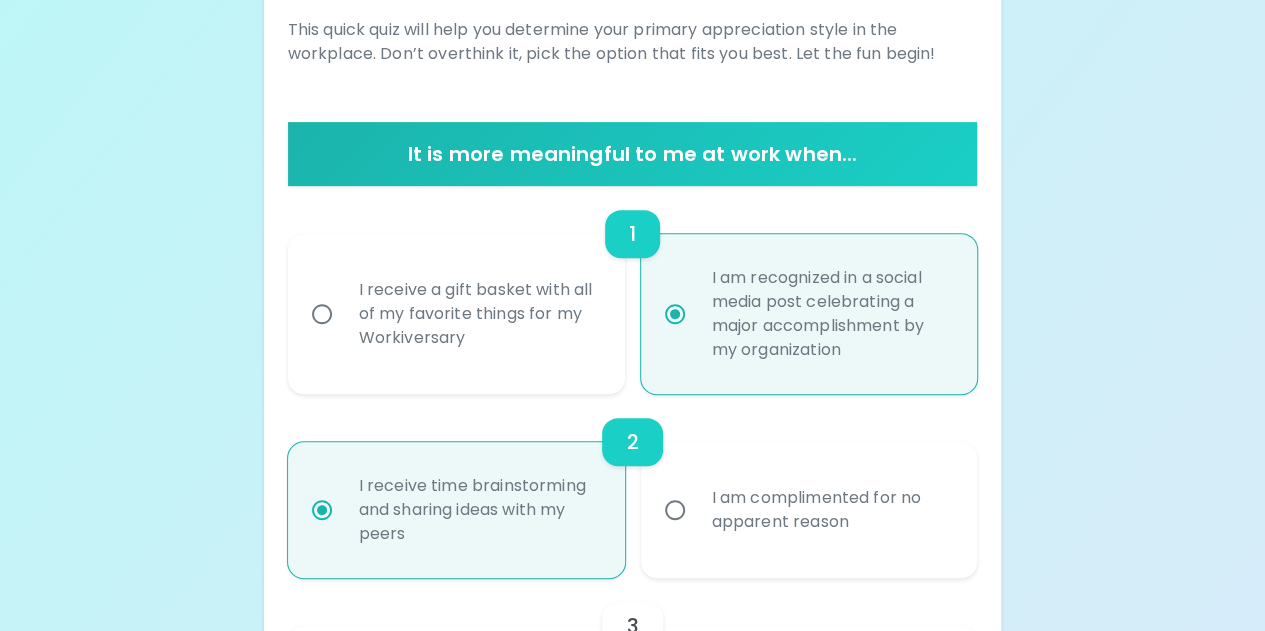 scroll, scrollTop: 293, scrollLeft: 0, axis: vertical 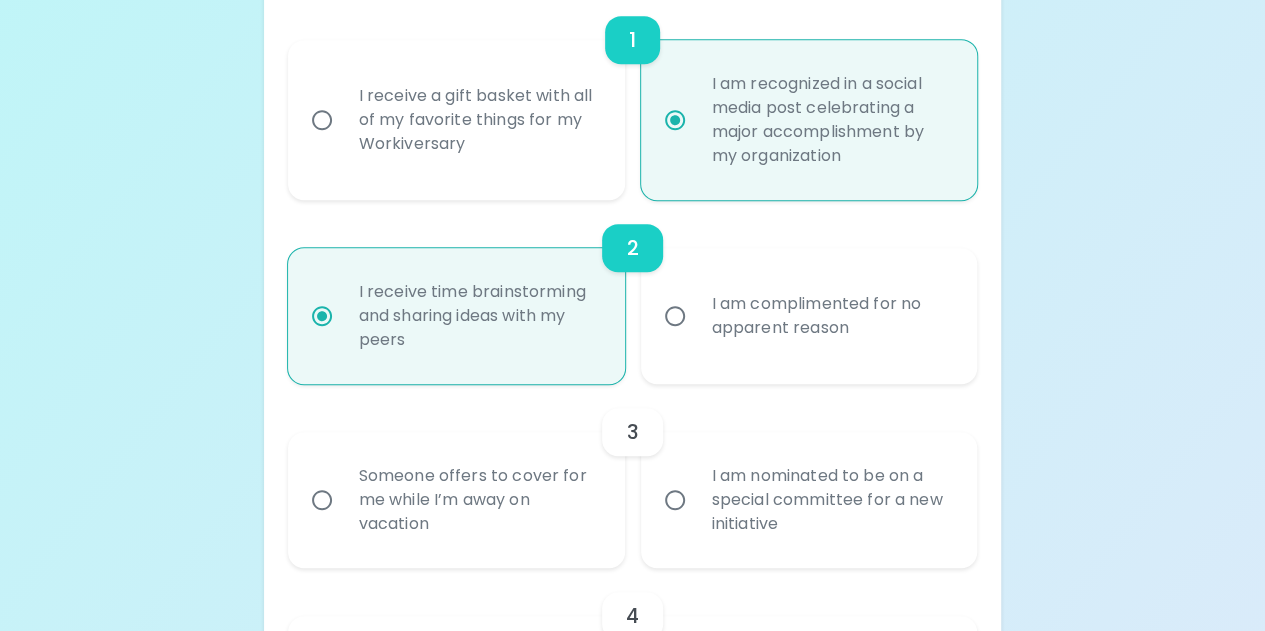 click on "I receive time brainstorming and sharing ideas with my peers" at bounding box center [322, 316] 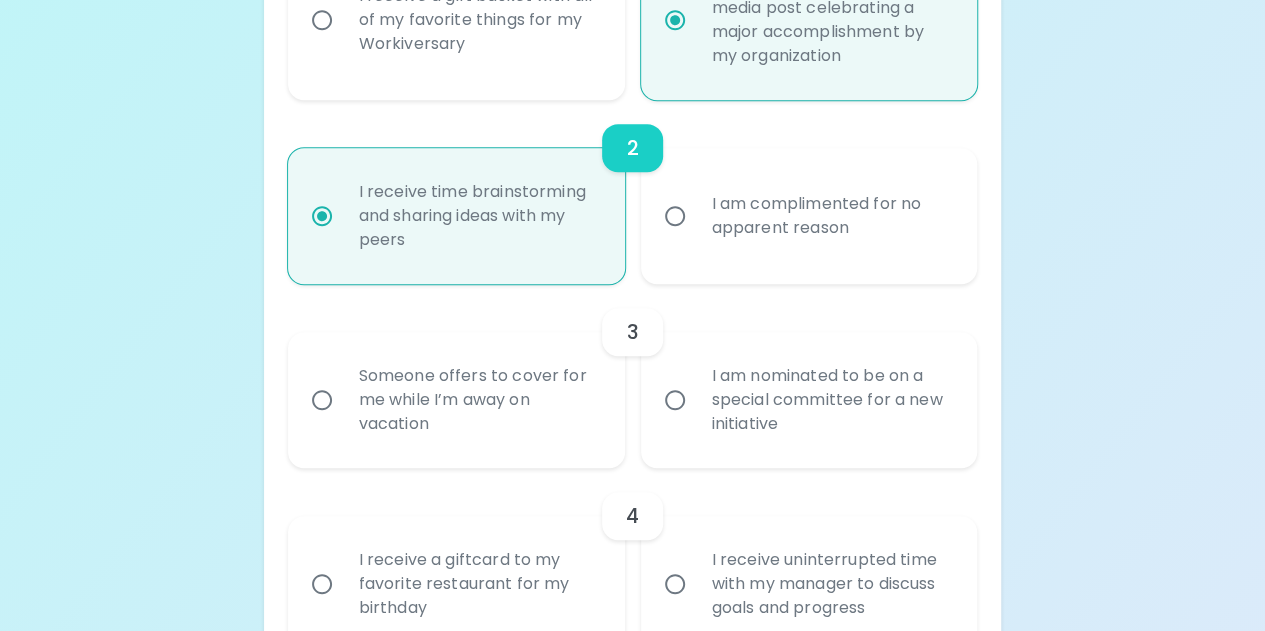 scroll, scrollTop: 590, scrollLeft: 0, axis: vertical 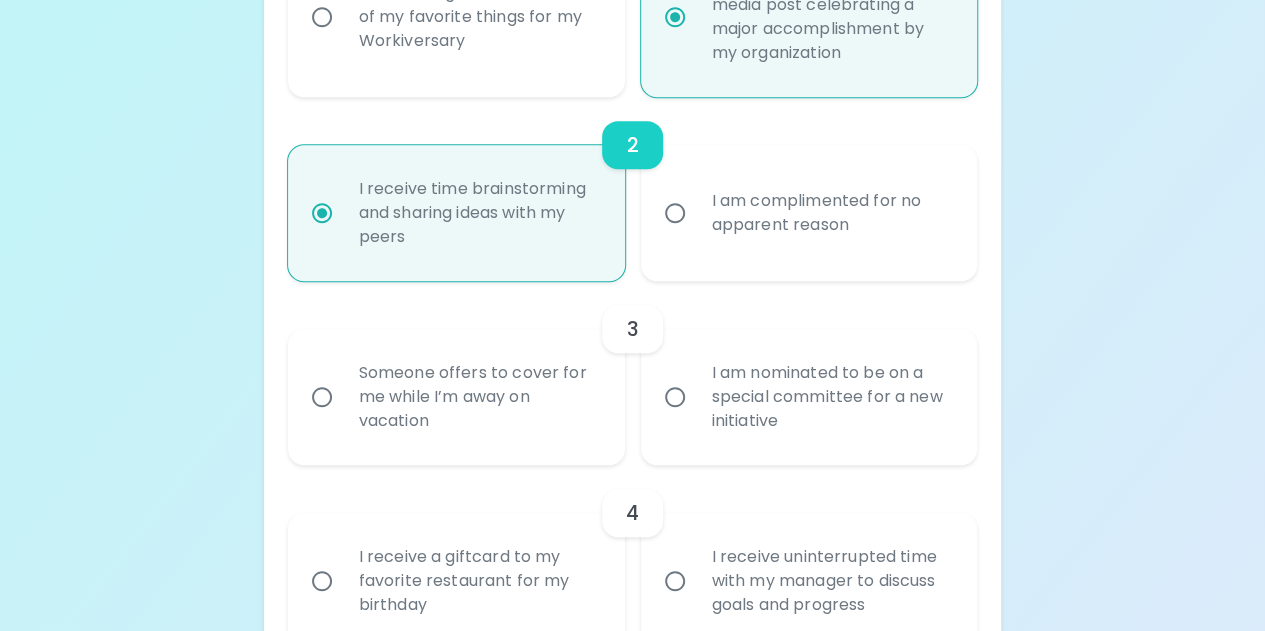 click on "I am nominated to be on a special committee for a new initiative" at bounding box center [675, 397] 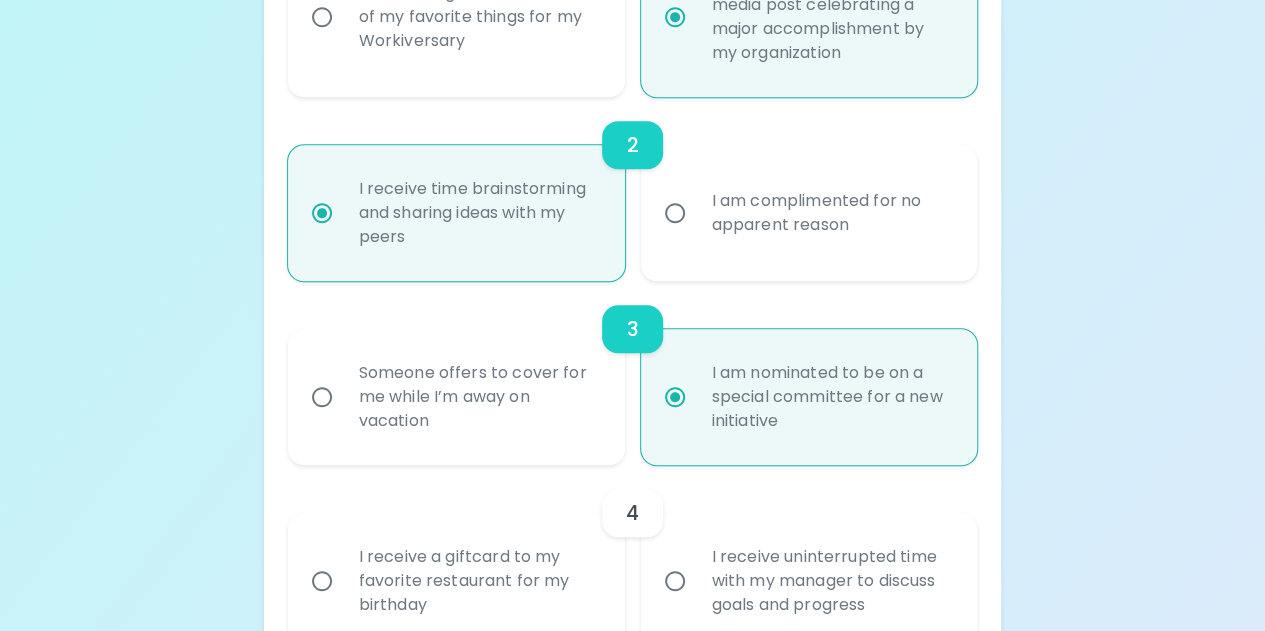 radio on "false" 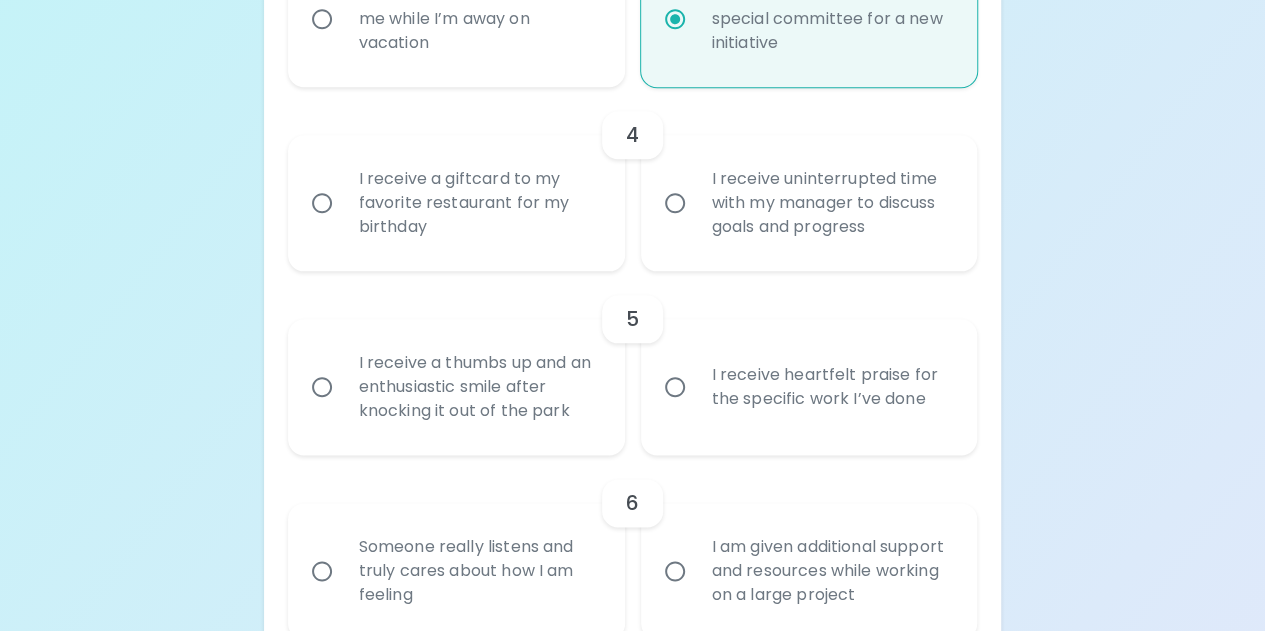 scroll, scrollTop: 974, scrollLeft: 0, axis: vertical 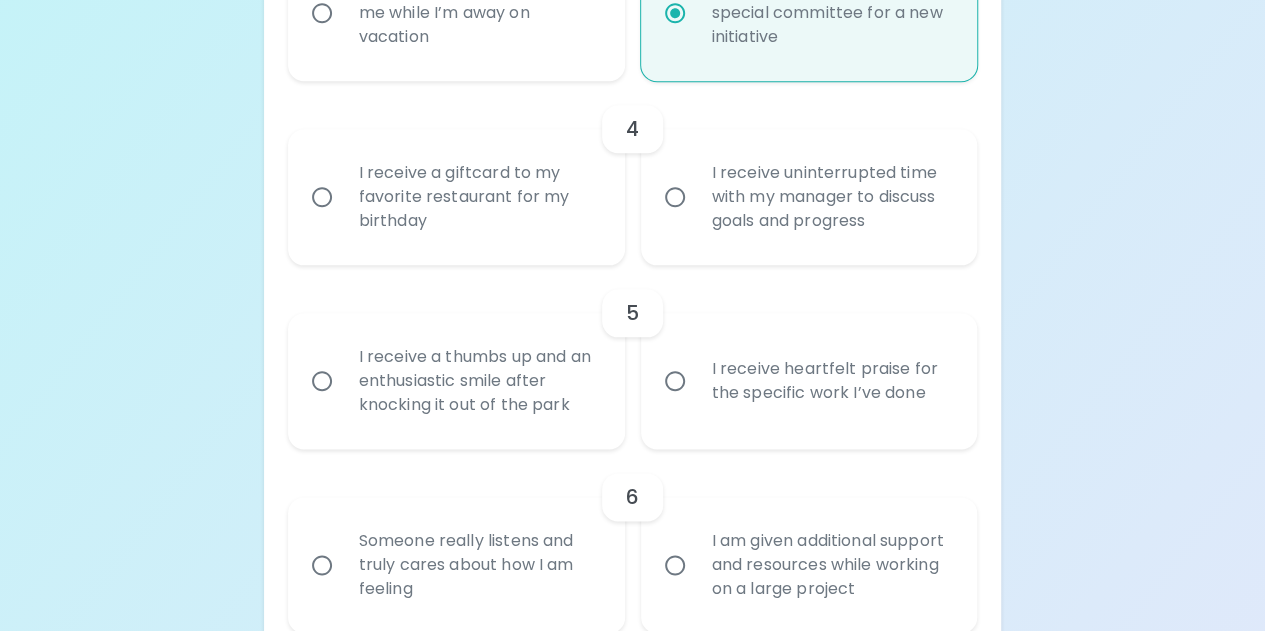 click on "I receive heartfelt praise for the specific work I’ve done" at bounding box center (675, 381) 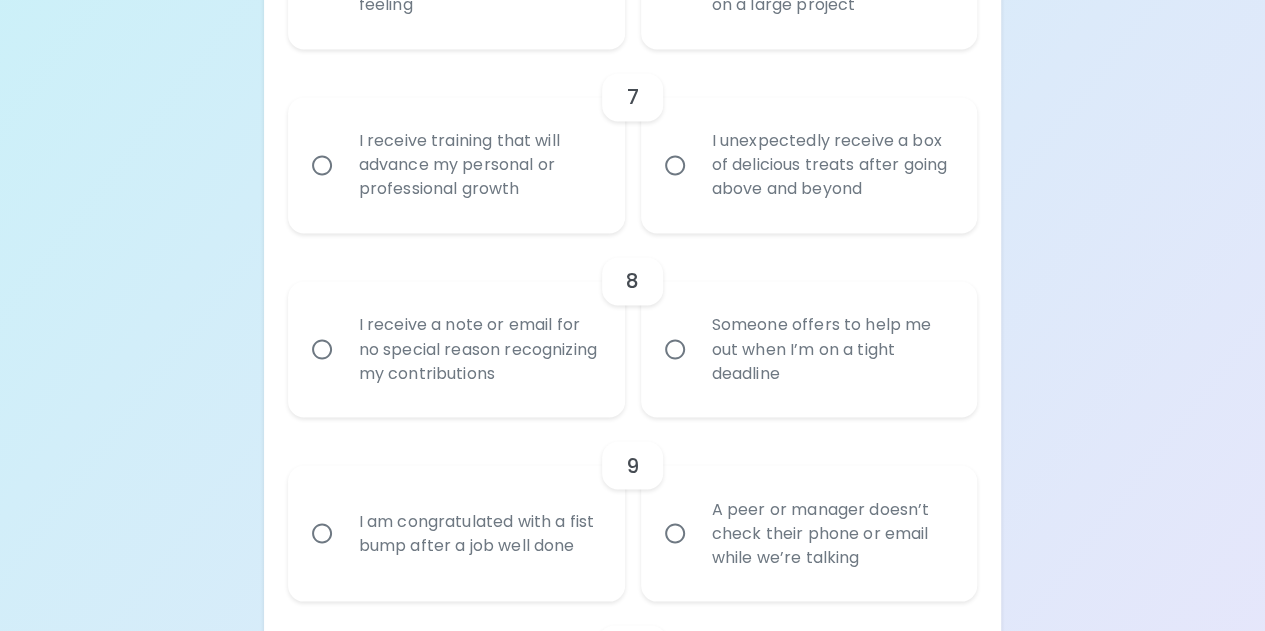 scroll, scrollTop: 1564, scrollLeft: 0, axis: vertical 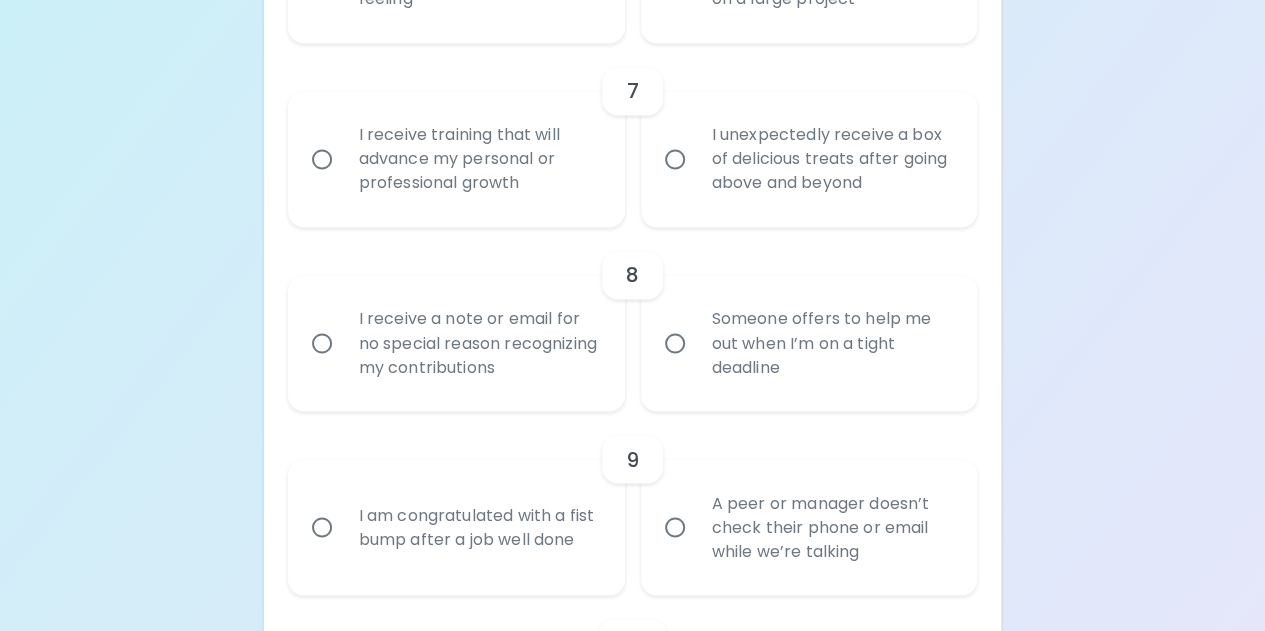 click on "I am congratulated with a fist bump after a job well done" at bounding box center (322, 527) 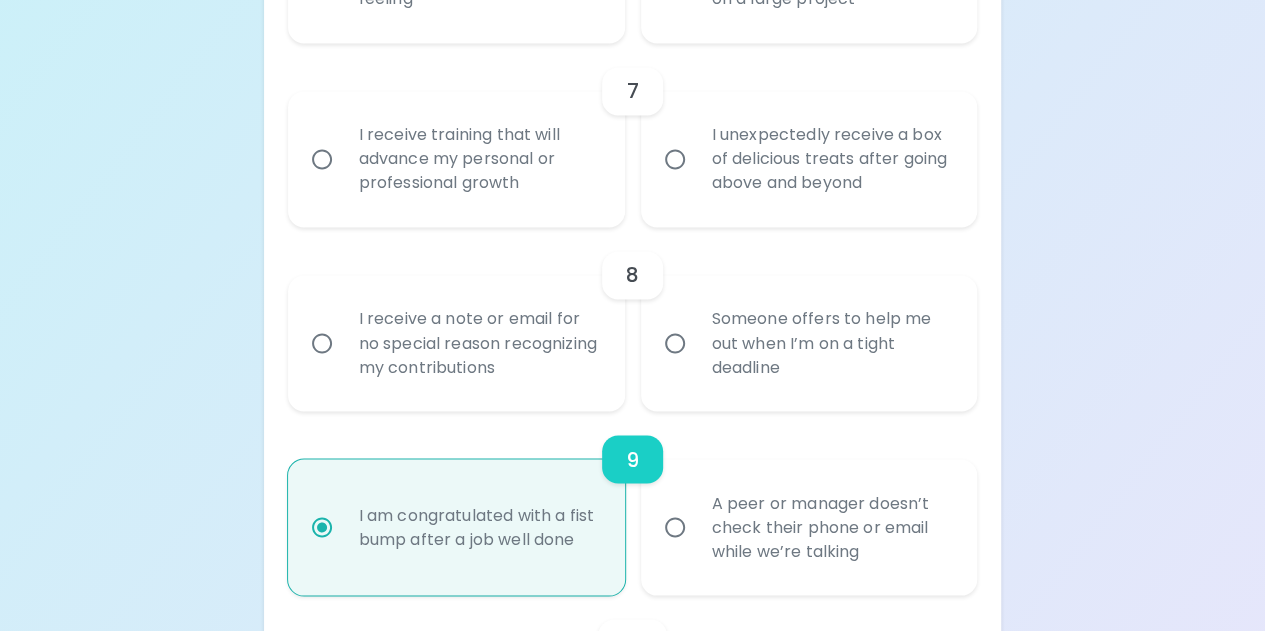 scroll, scrollTop: 1724, scrollLeft: 0, axis: vertical 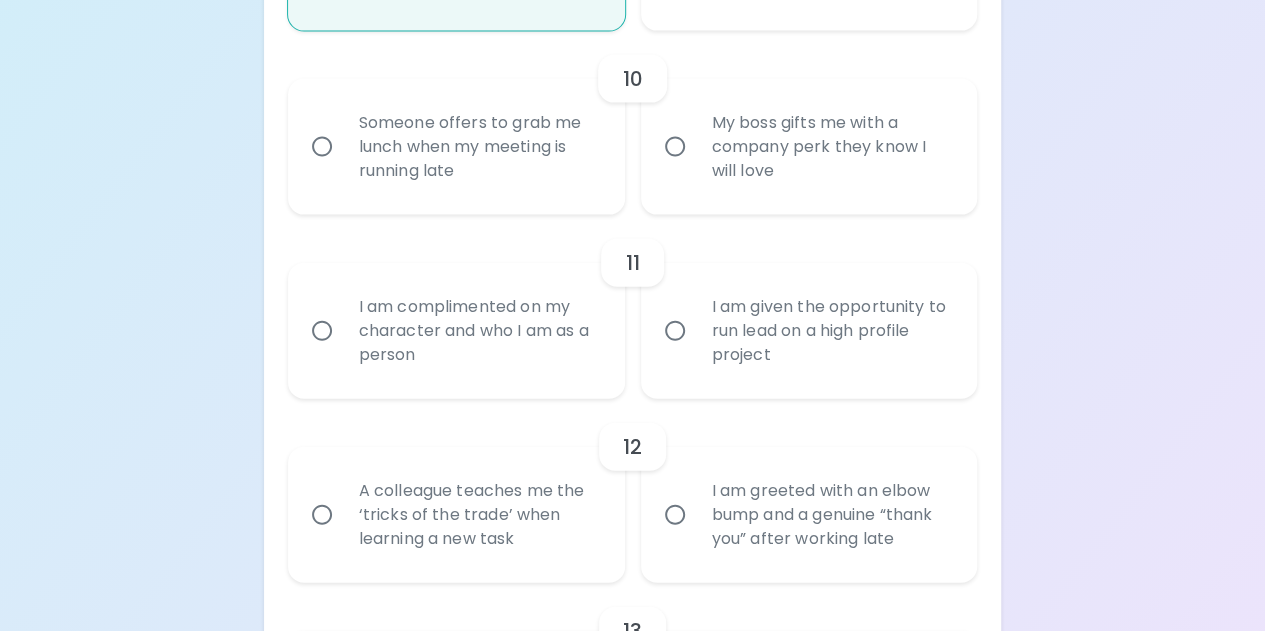click on "I am complimented on my character and who I am as a person" at bounding box center (322, 331) 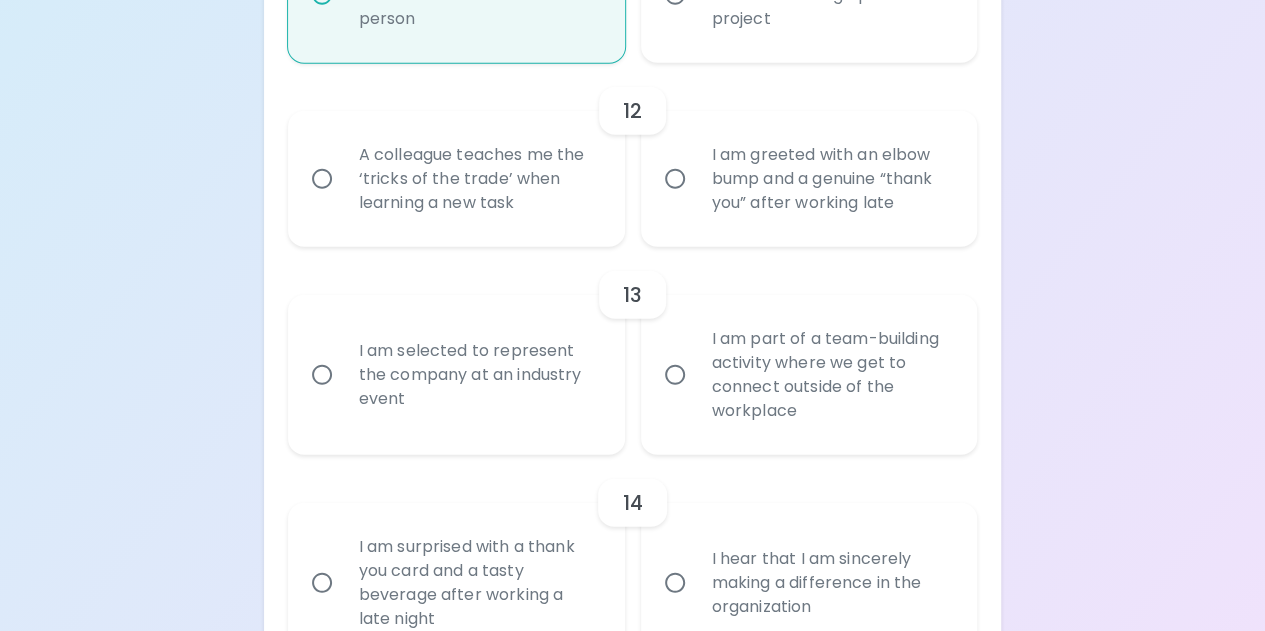 scroll, scrollTop: 2465, scrollLeft: 0, axis: vertical 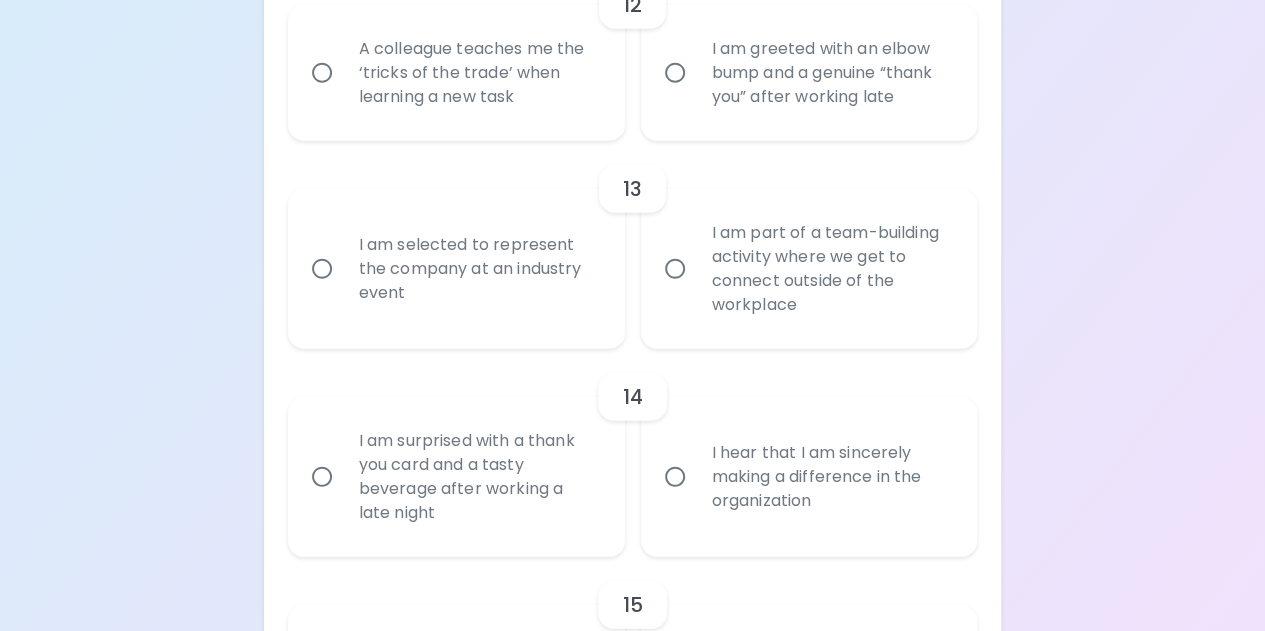 click on "I am selected to represent the company at an industry event" at bounding box center (478, 269) 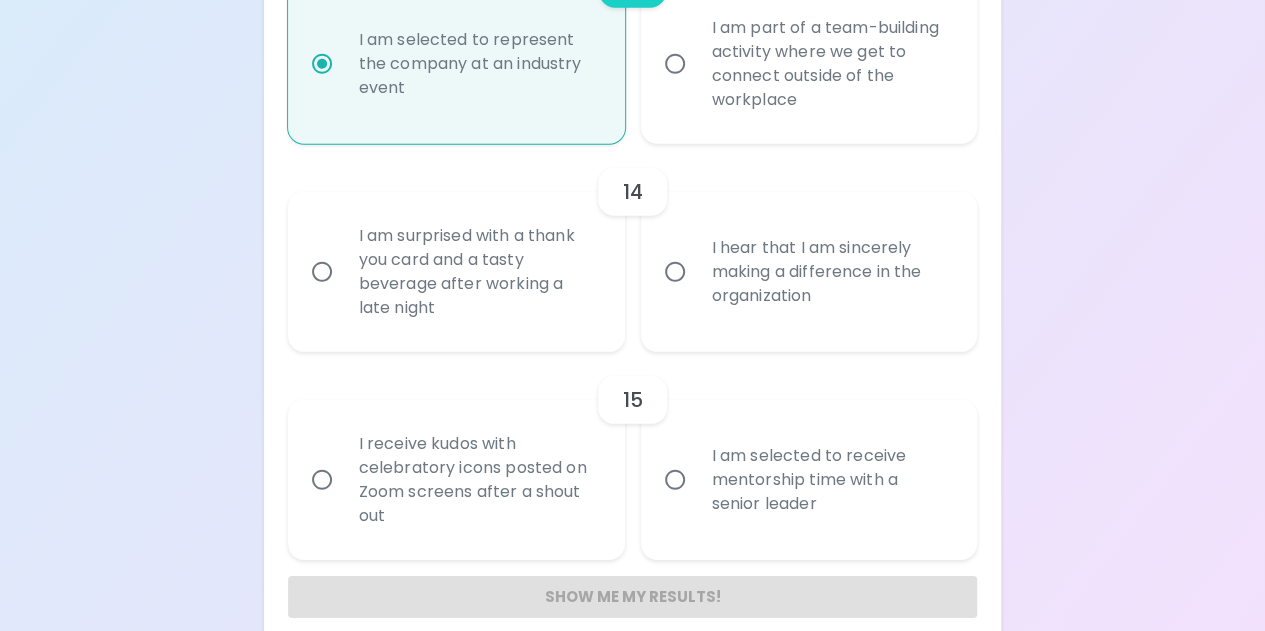 scroll, scrollTop: 2801, scrollLeft: 0, axis: vertical 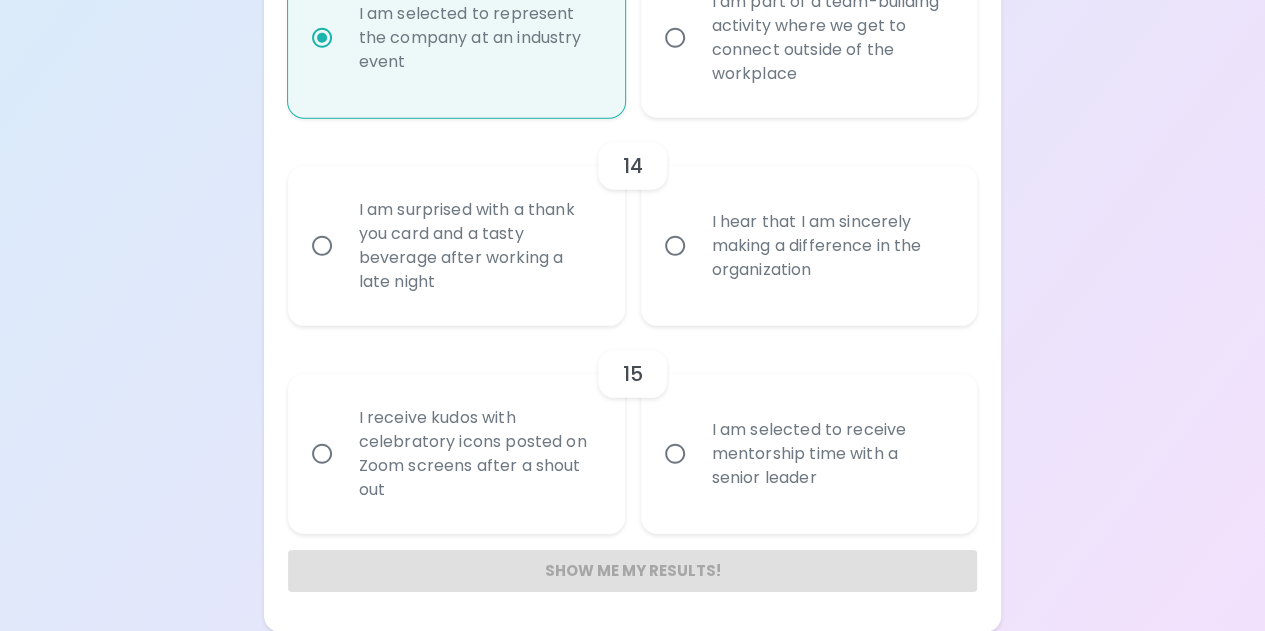 click on "I hear that I am sincerely making a difference in the organization" at bounding box center [675, 246] 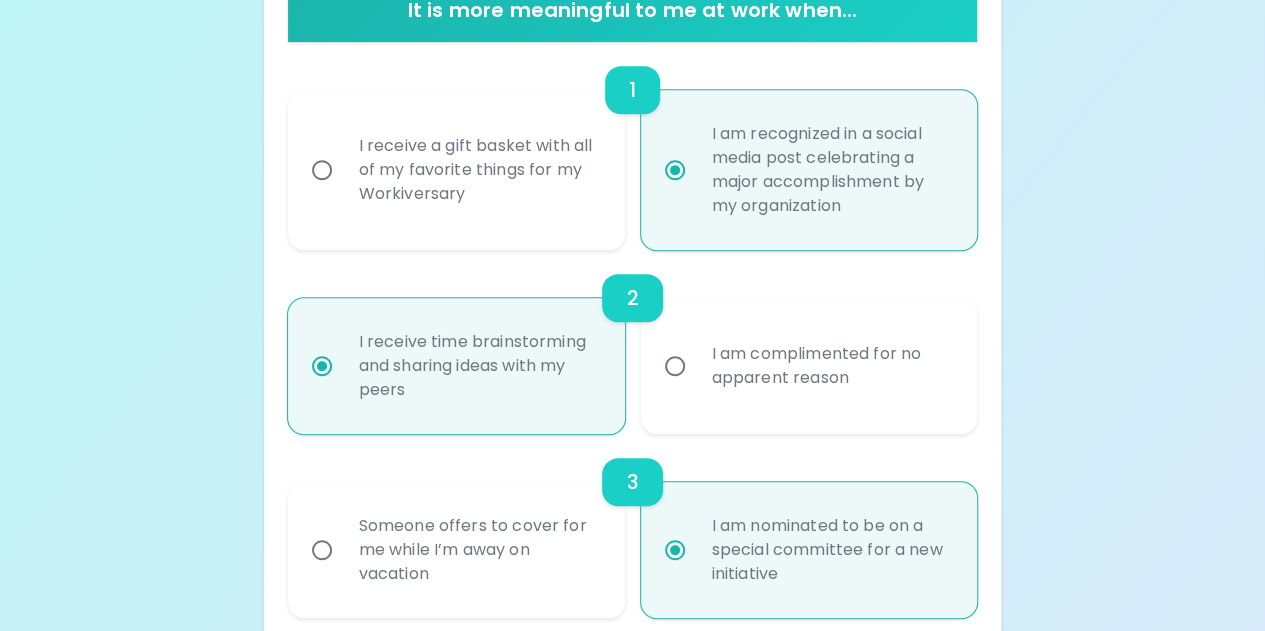 scroll, scrollTop: 442, scrollLeft: 0, axis: vertical 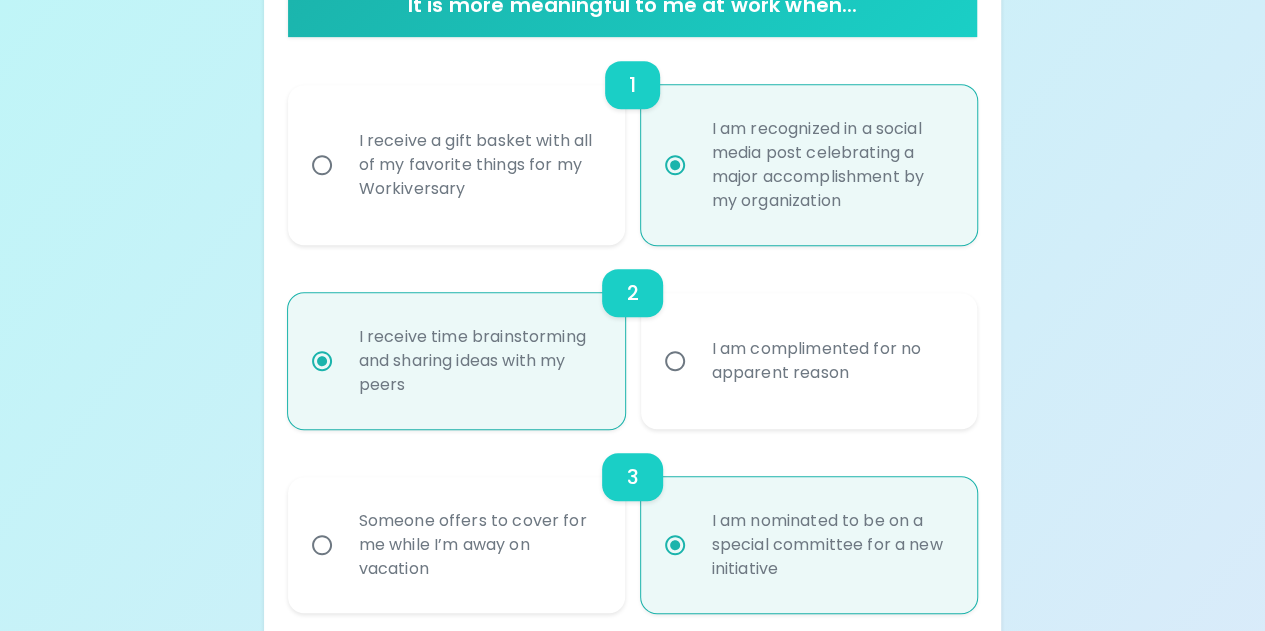 click on "I receive time brainstorming and sharing ideas with my peers" at bounding box center [322, 361] 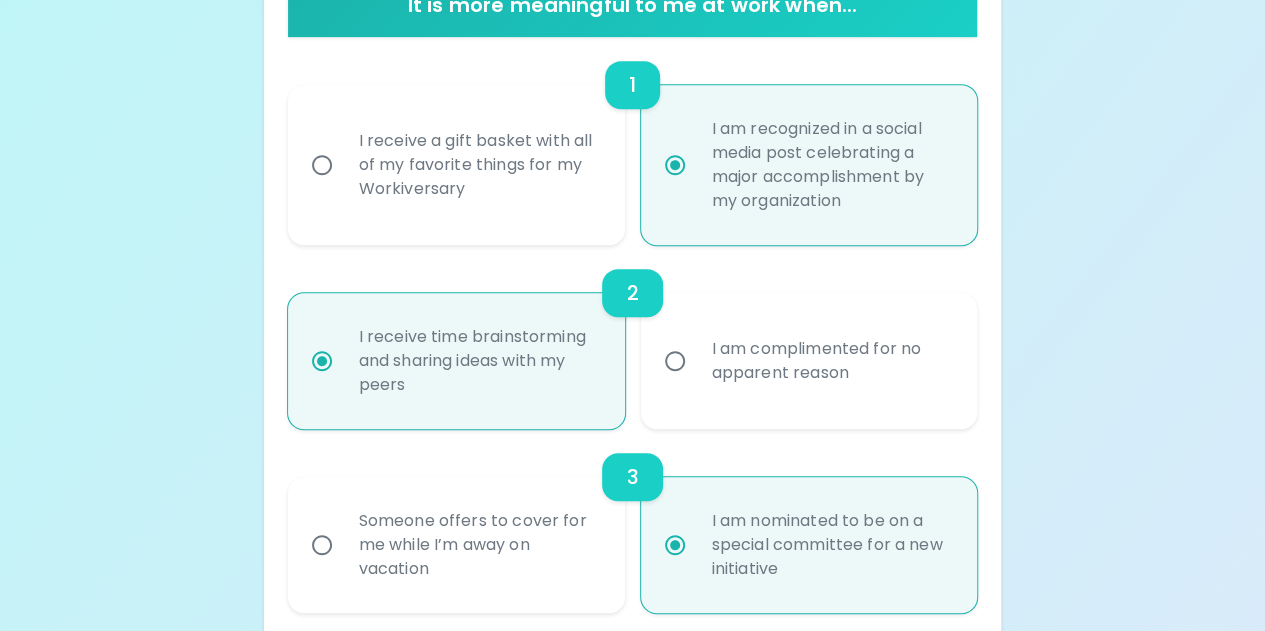 radio on "true" 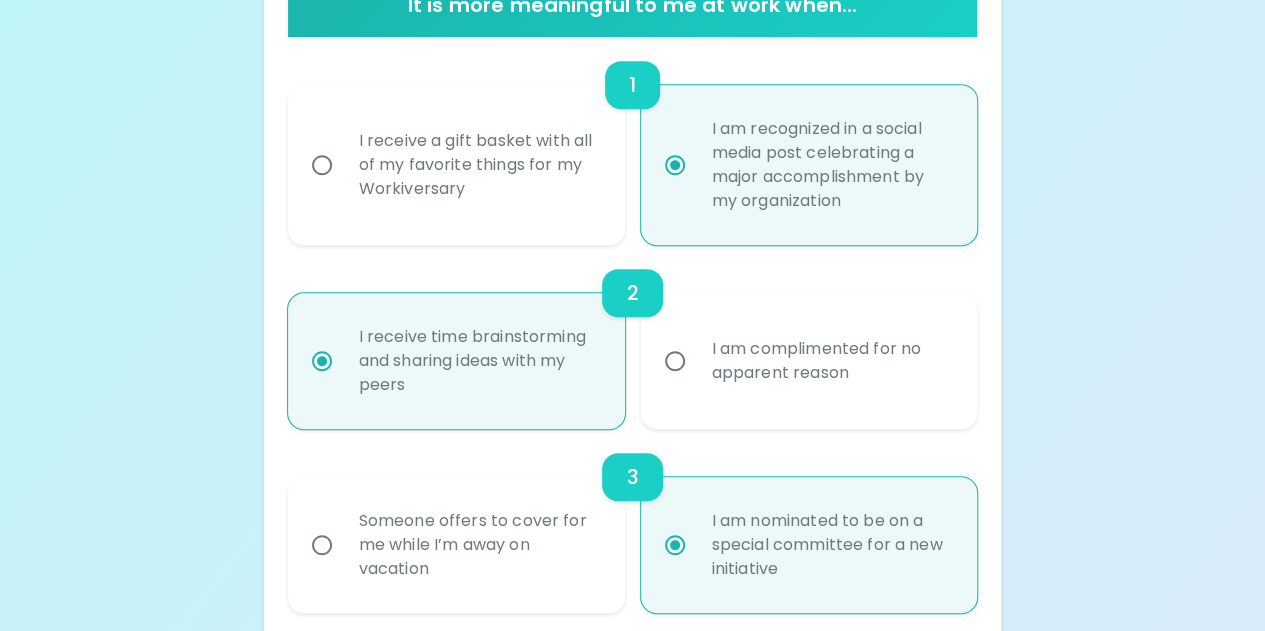 click on "I receive time brainstorming and sharing ideas with my peers" at bounding box center [322, 361] 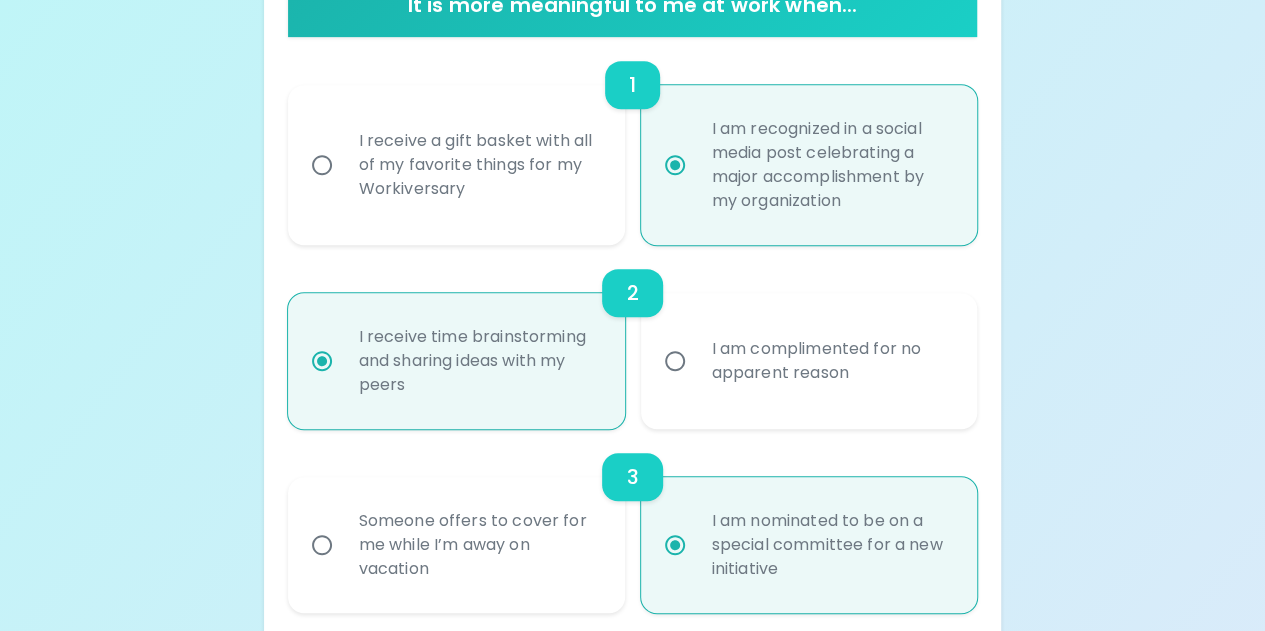 click on "2" at bounding box center [632, 293] 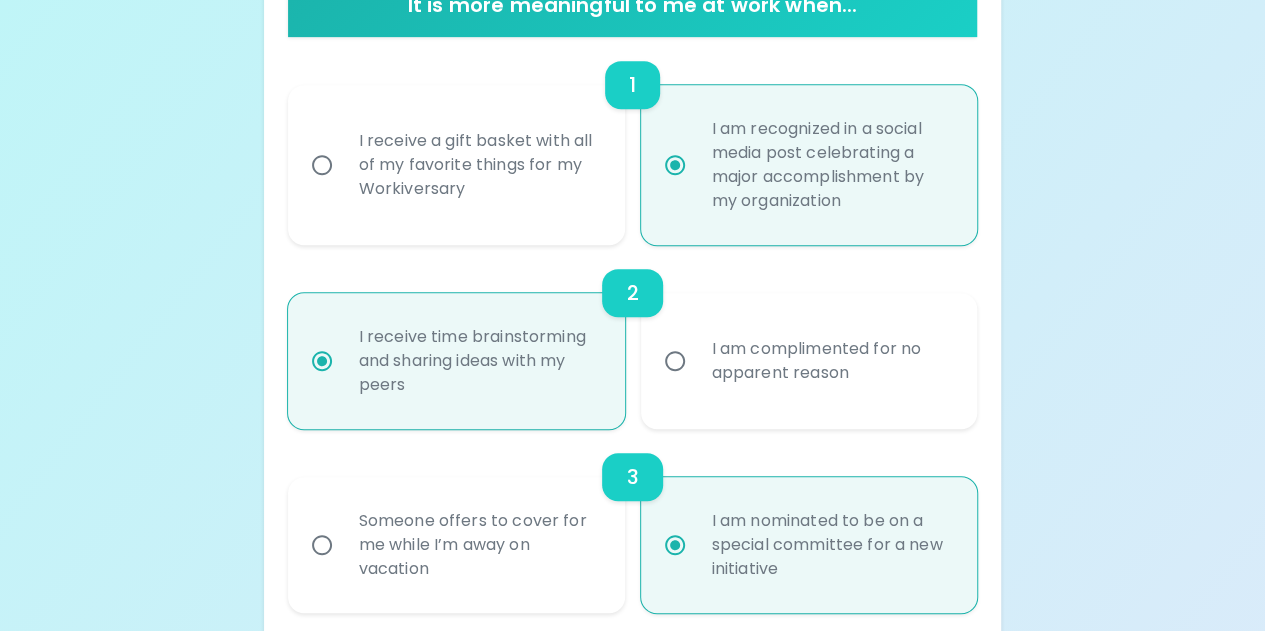 radio on "false" 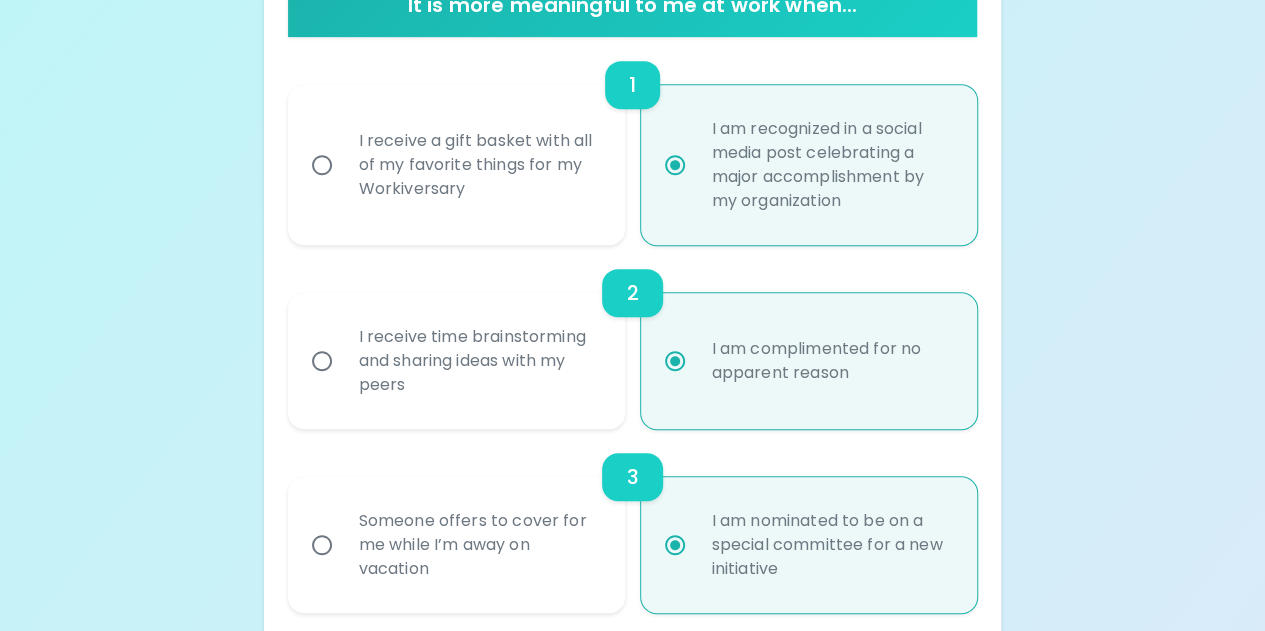 click on "I receive time brainstorming and sharing ideas with my peers" at bounding box center [478, 361] 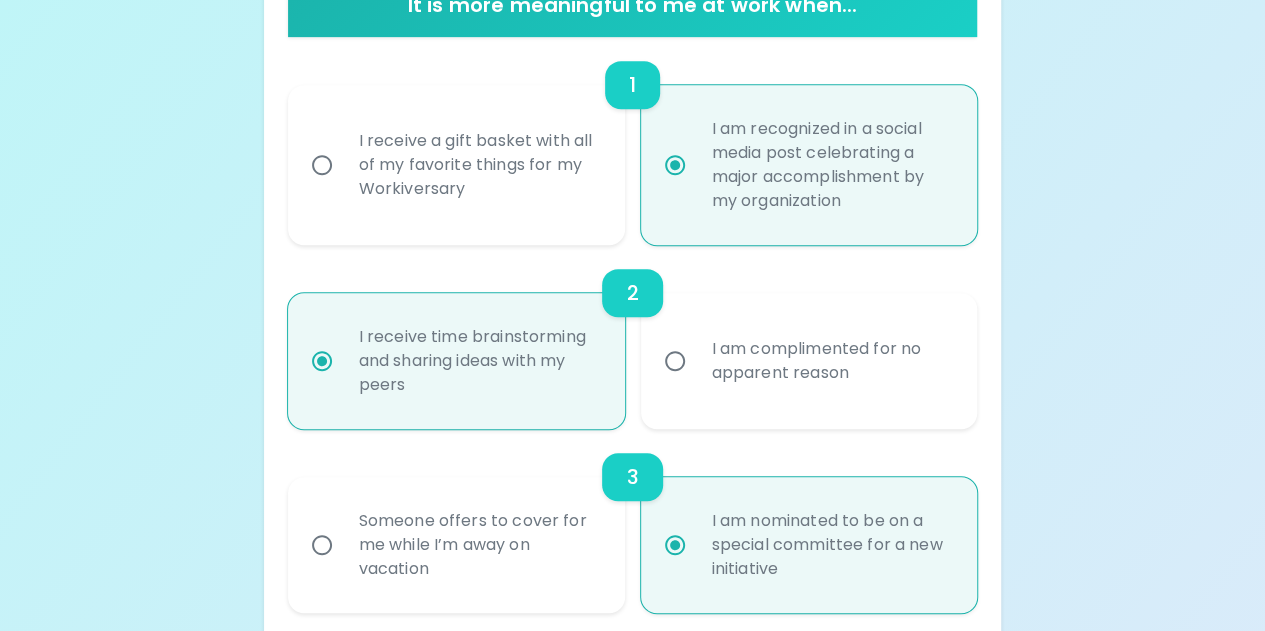 click on "I am complimented for no apparent reason" at bounding box center (675, 361) 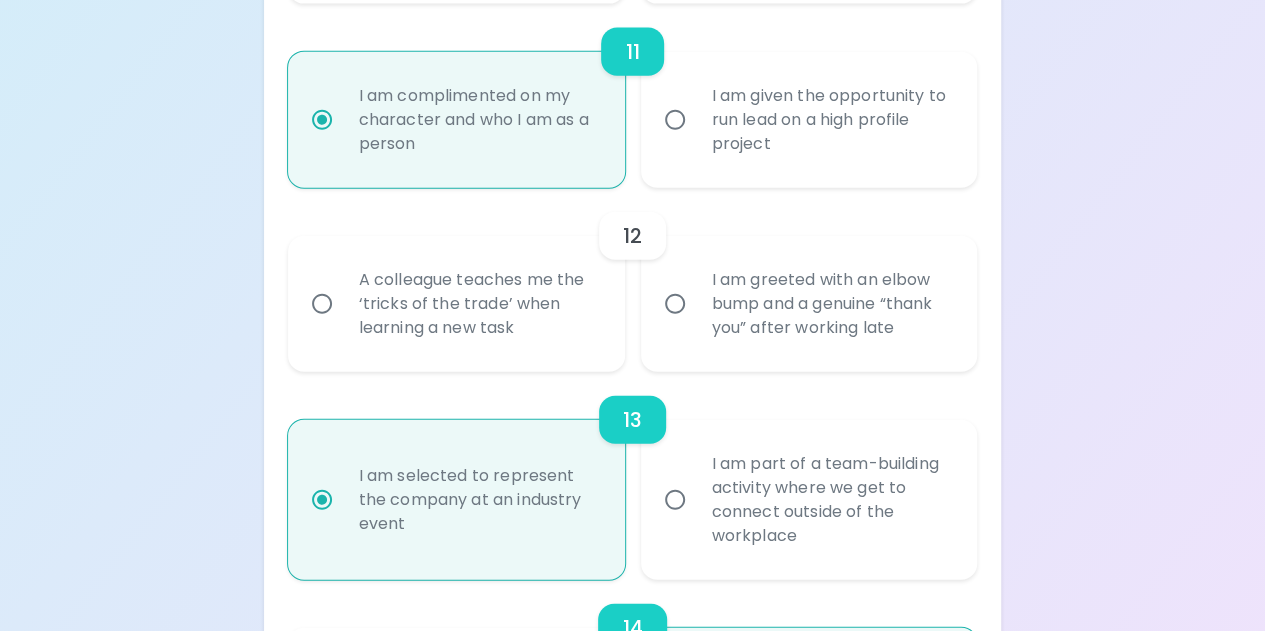 scroll, scrollTop: 2336, scrollLeft: 0, axis: vertical 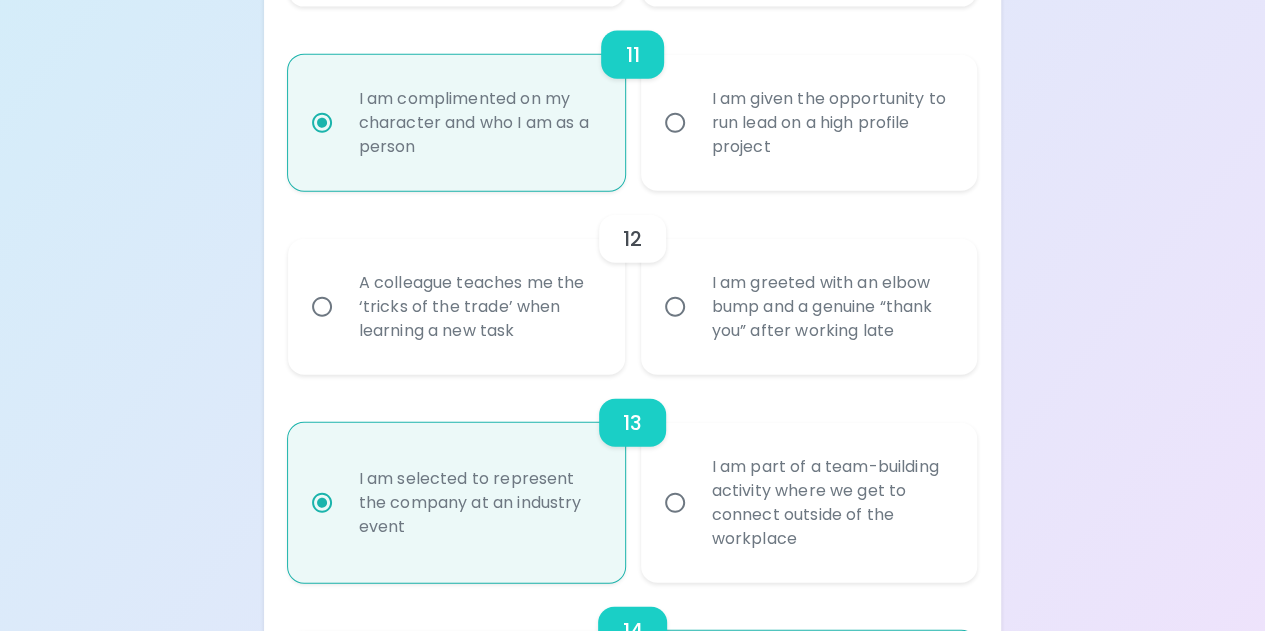 click on "I am greeted with an elbow bump and a genuine “thank you” after working late" at bounding box center [831, 307] 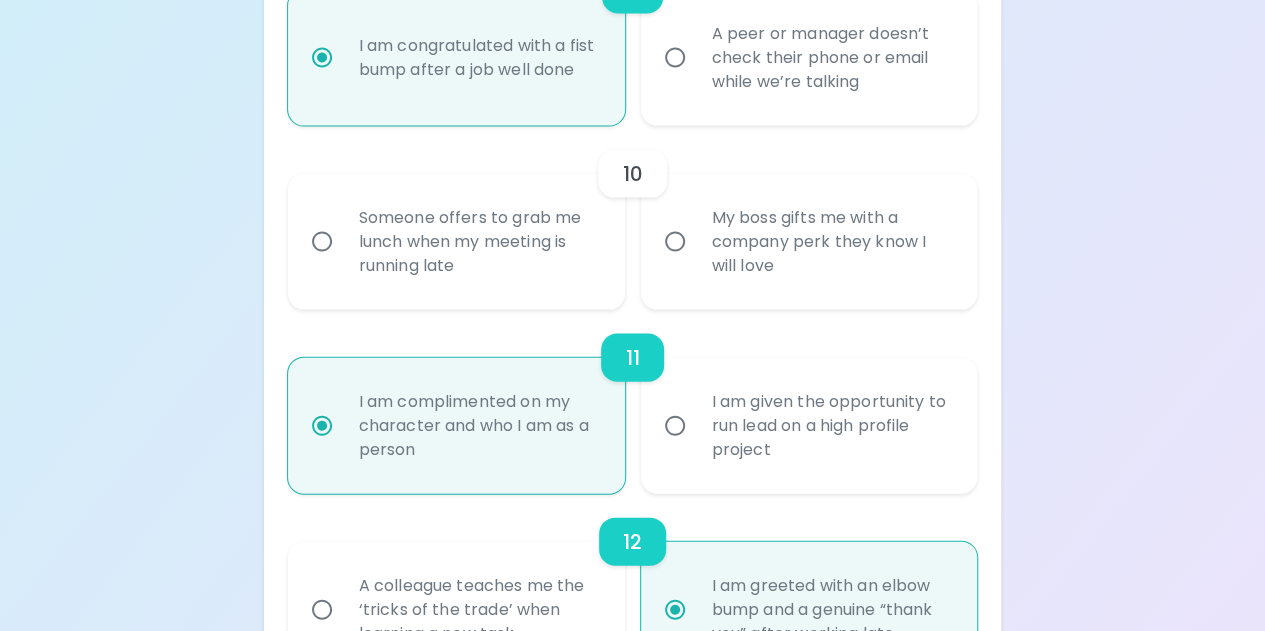 scroll, scrollTop: 2032, scrollLeft: 0, axis: vertical 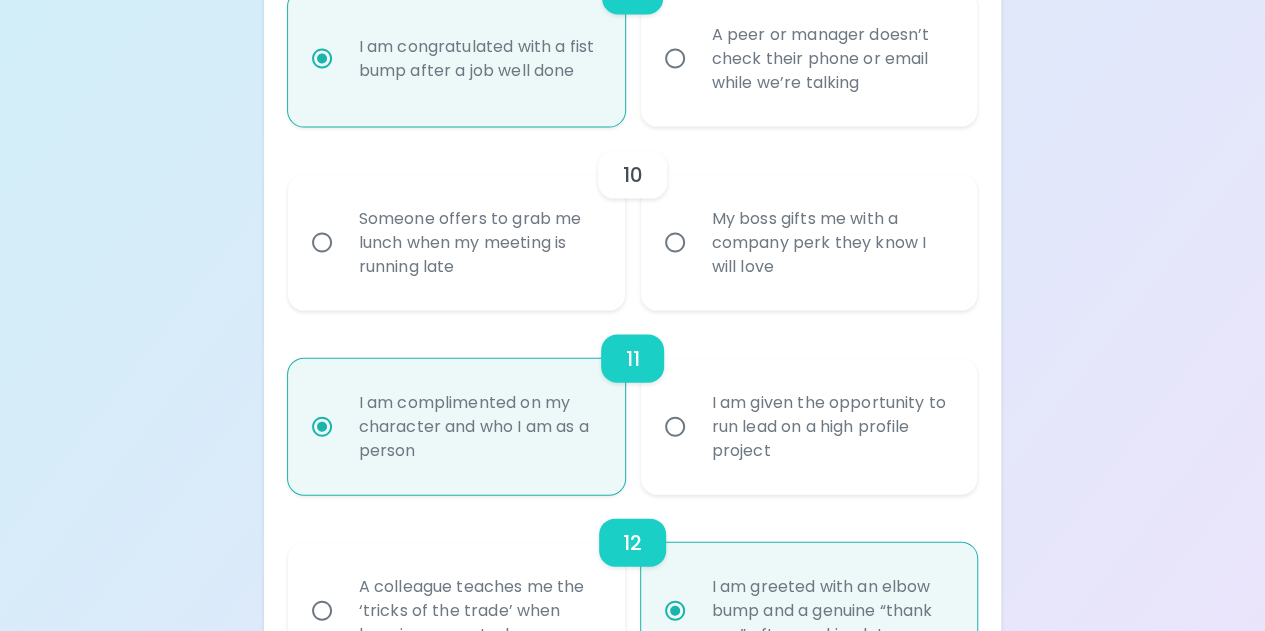 click on "Someone offers to grab me lunch when my meeting is running late" at bounding box center (478, 243) 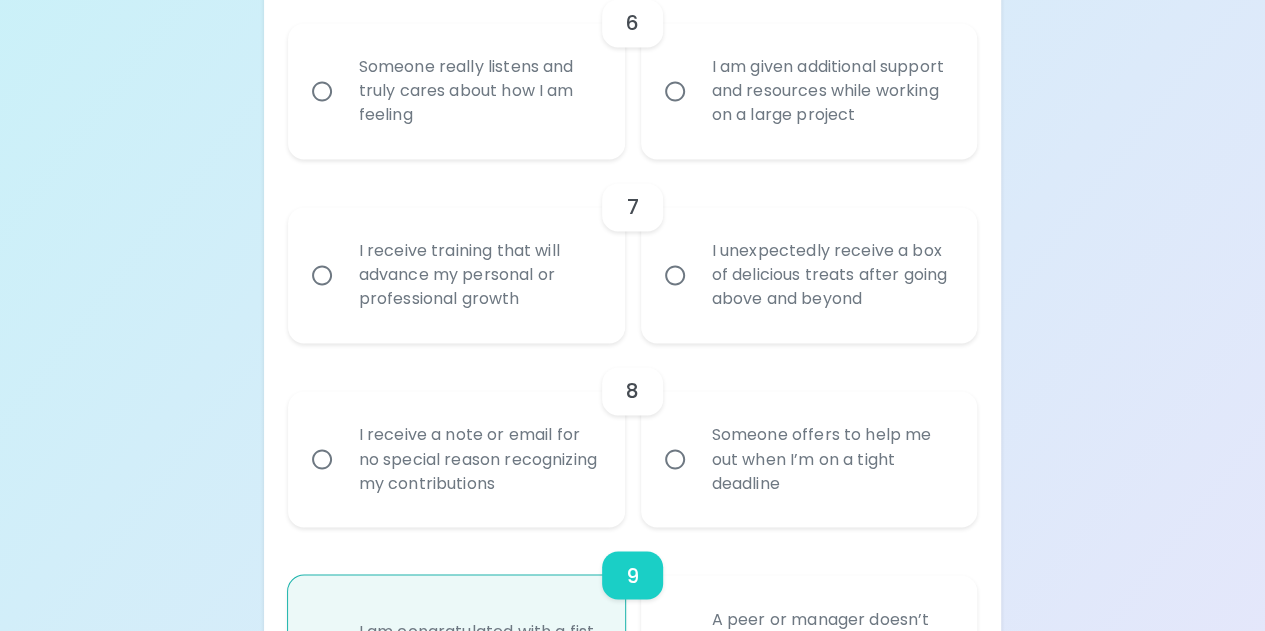 scroll, scrollTop: 1449, scrollLeft: 0, axis: vertical 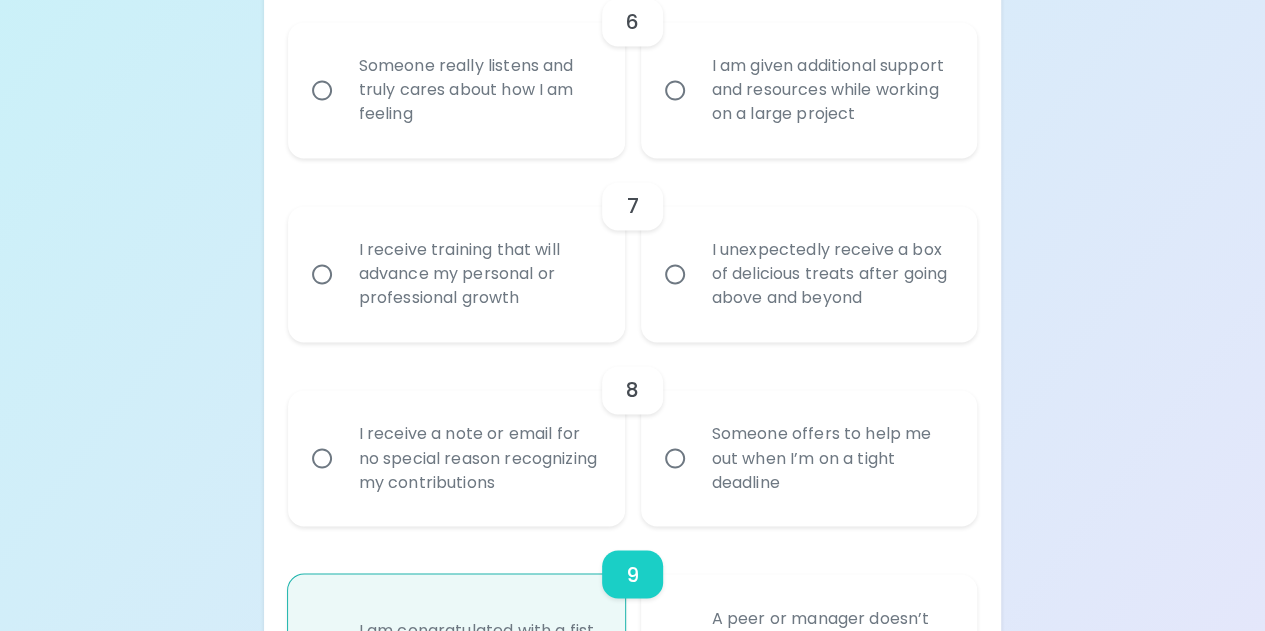 click on "Someone offers to help me out when I’m on a tight deadline" at bounding box center [831, 458] 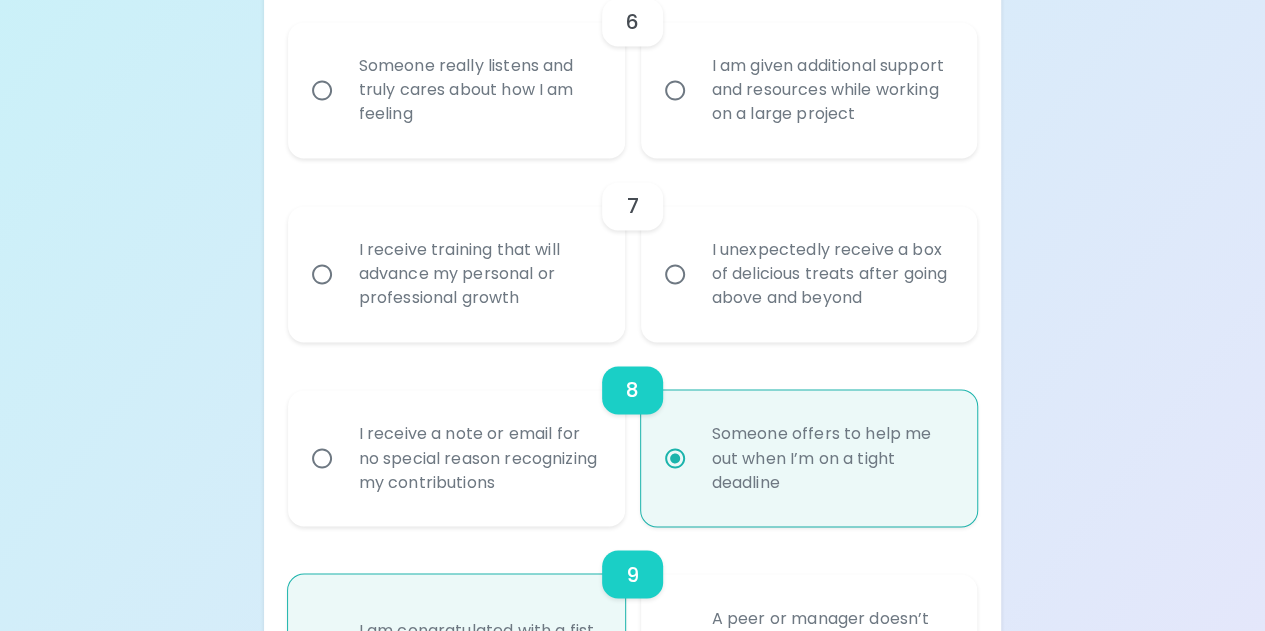 scroll, scrollTop: 1609, scrollLeft: 0, axis: vertical 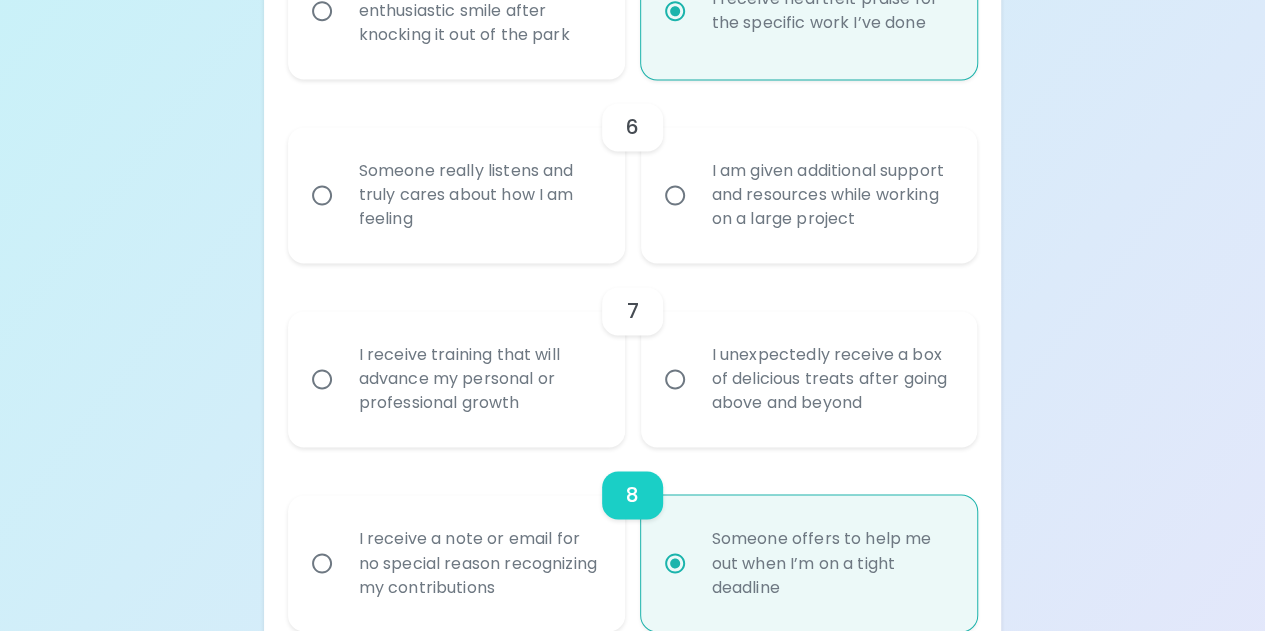 click on "I unexpectedly receive a box of delicious treats after going above and beyond" at bounding box center [831, 379] 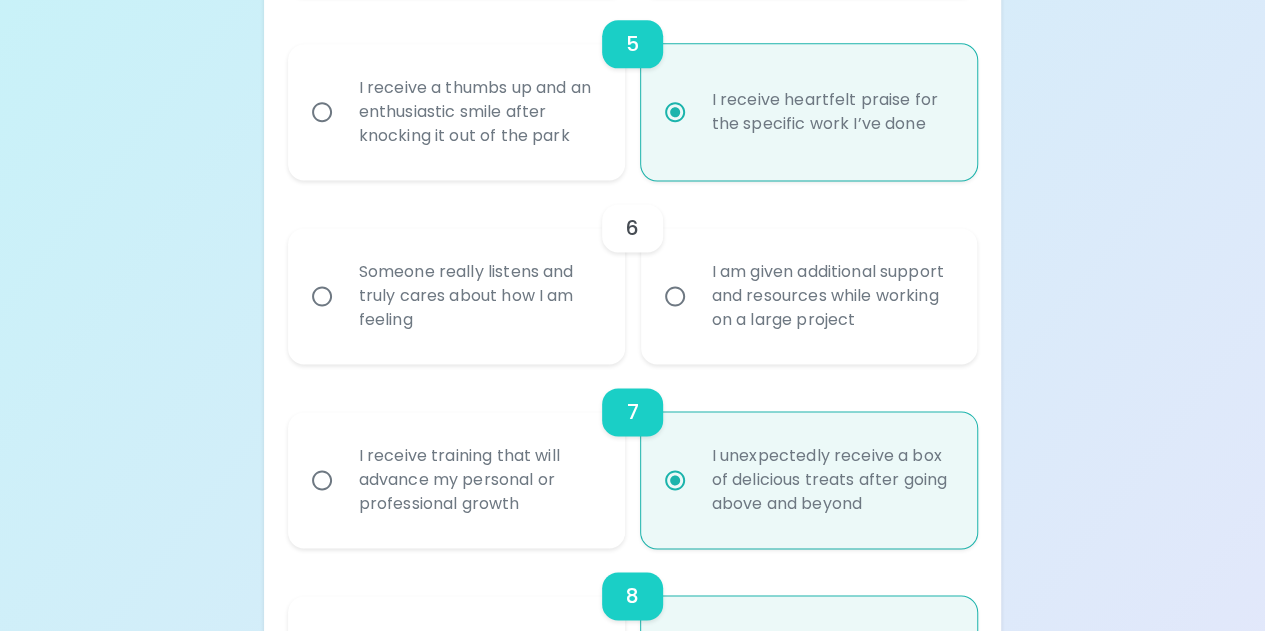 scroll, scrollTop: 1242, scrollLeft: 0, axis: vertical 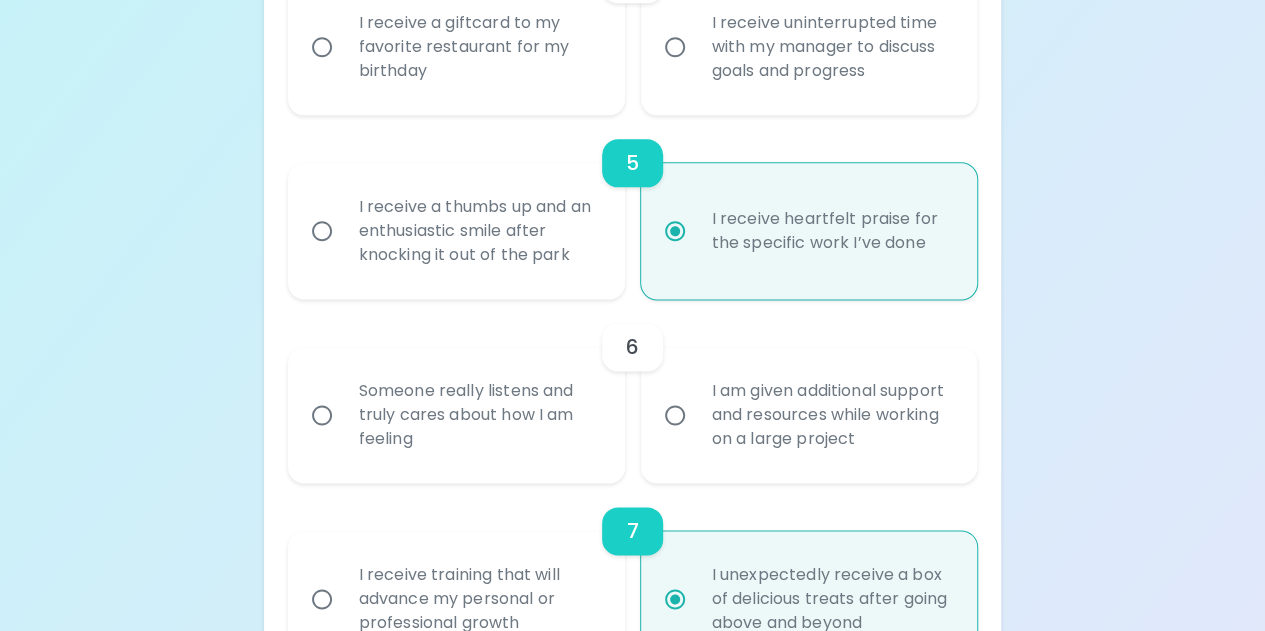 click on "I am given additional support and resources while working on a large project" at bounding box center [831, 415] 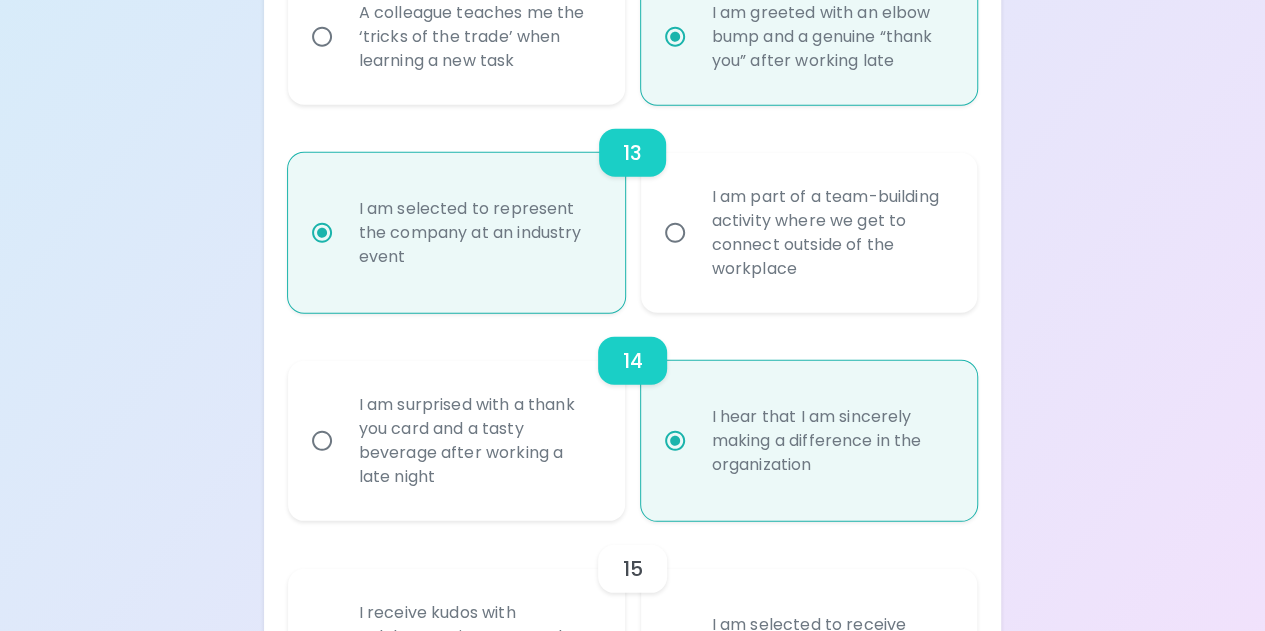 scroll, scrollTop: 2801, scrollLeft: 0, axis: vertical 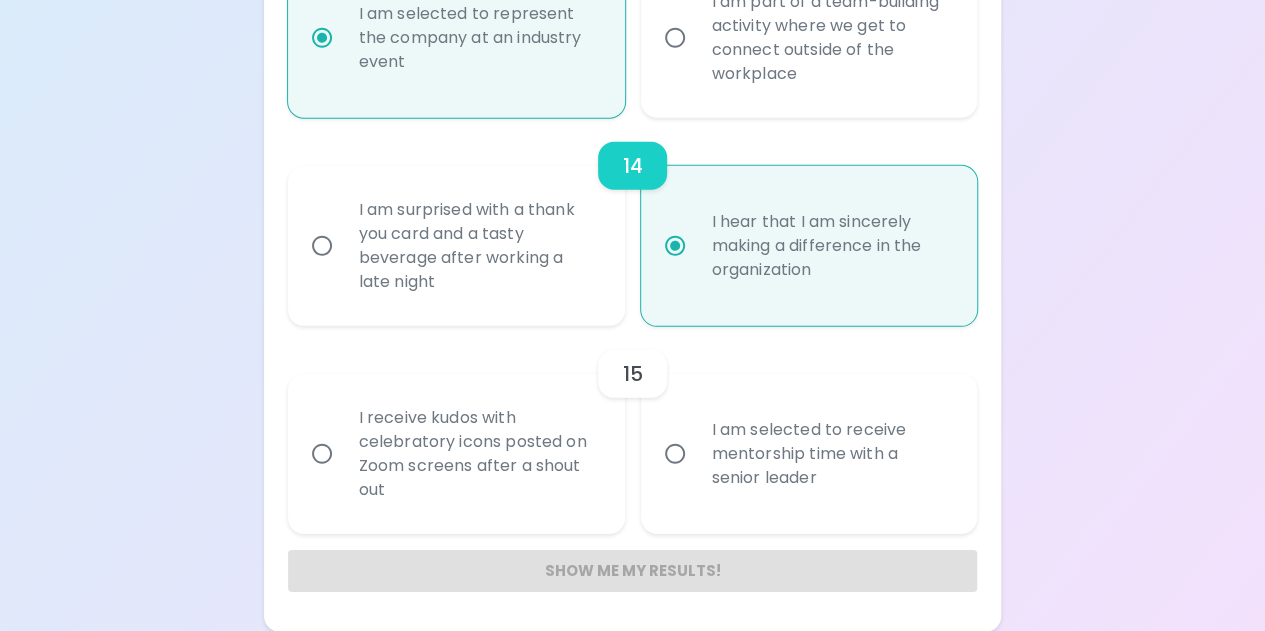 click on "I receive kudos with celebratory icons posted on Zoom screens after a shout out" at bounding box center (478, 454) 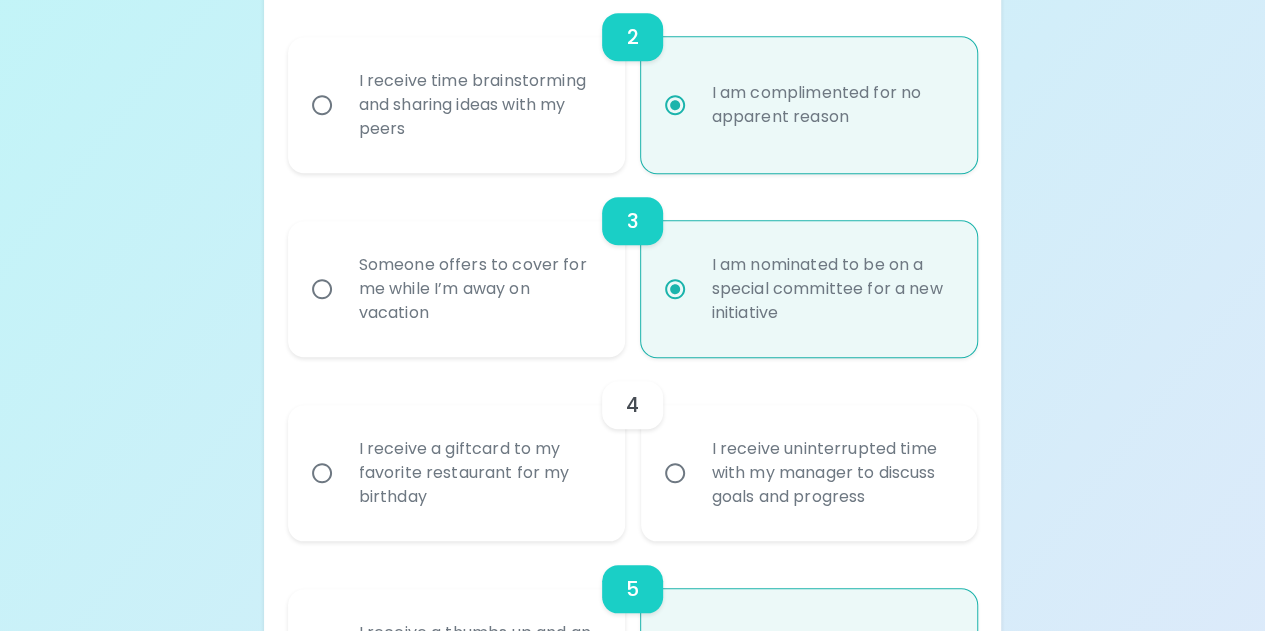 scroll, scrollTop: 697, scrollLeft: 0, axis: vertical 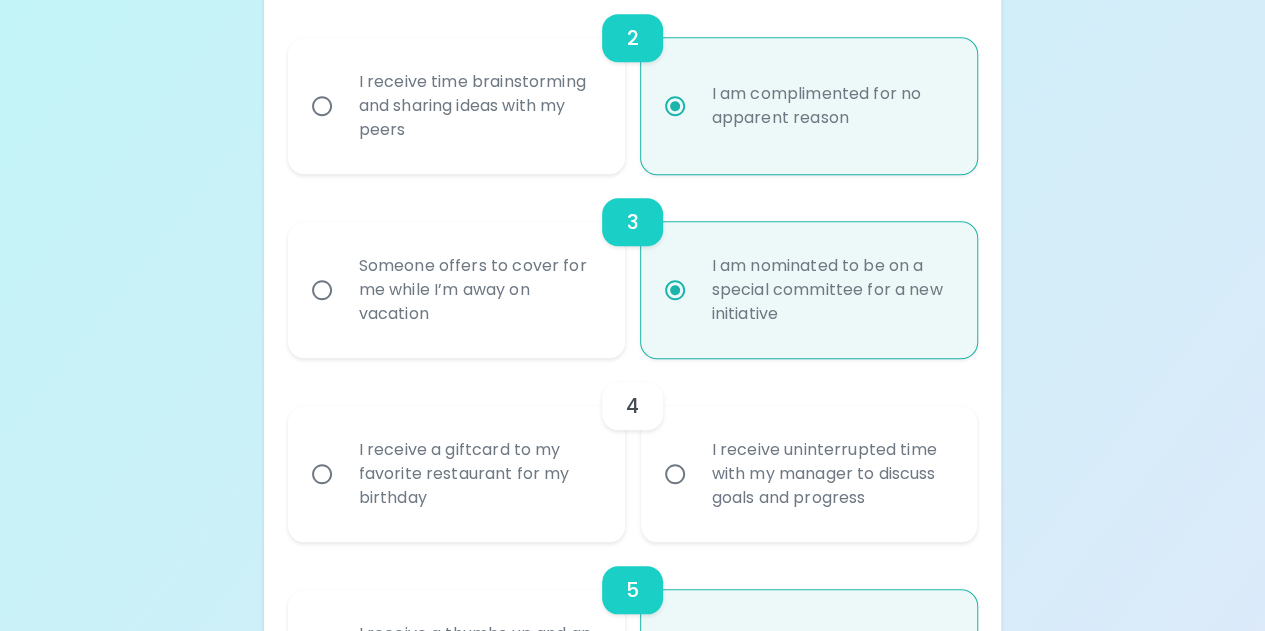 click on "I receive a giftcard to my favorite restaurant for my birthday" at bounding box center [478, 474] 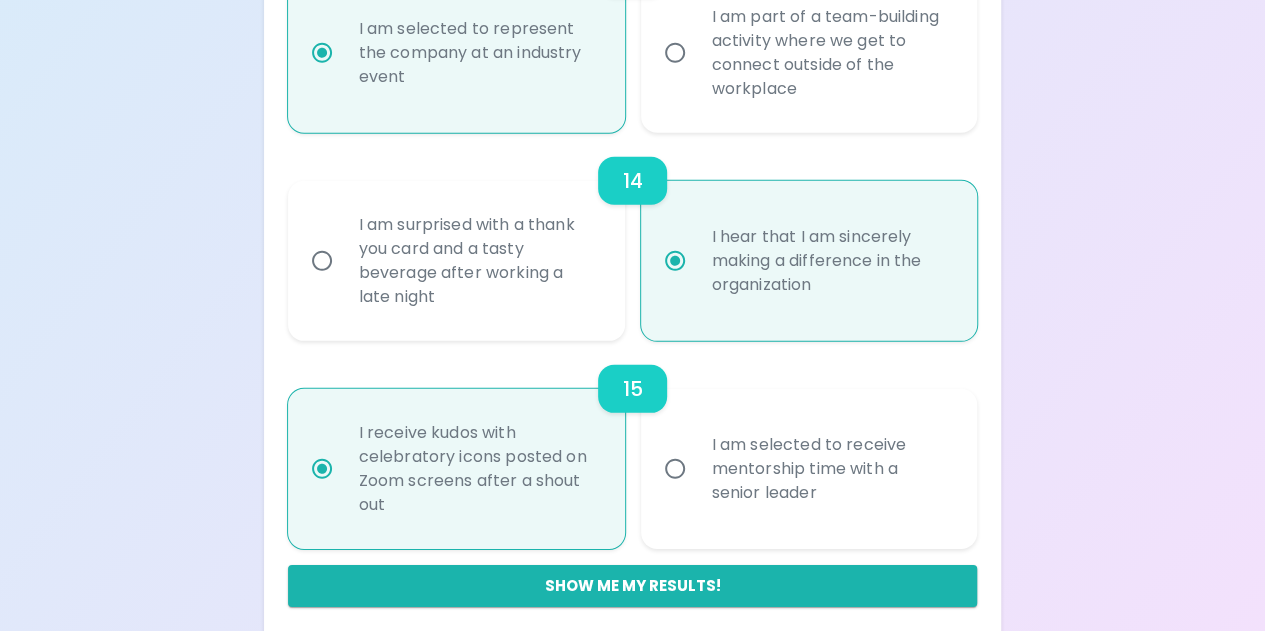 scroll, scrollTop: 2801, scrollLeft: 0, axis: vertical 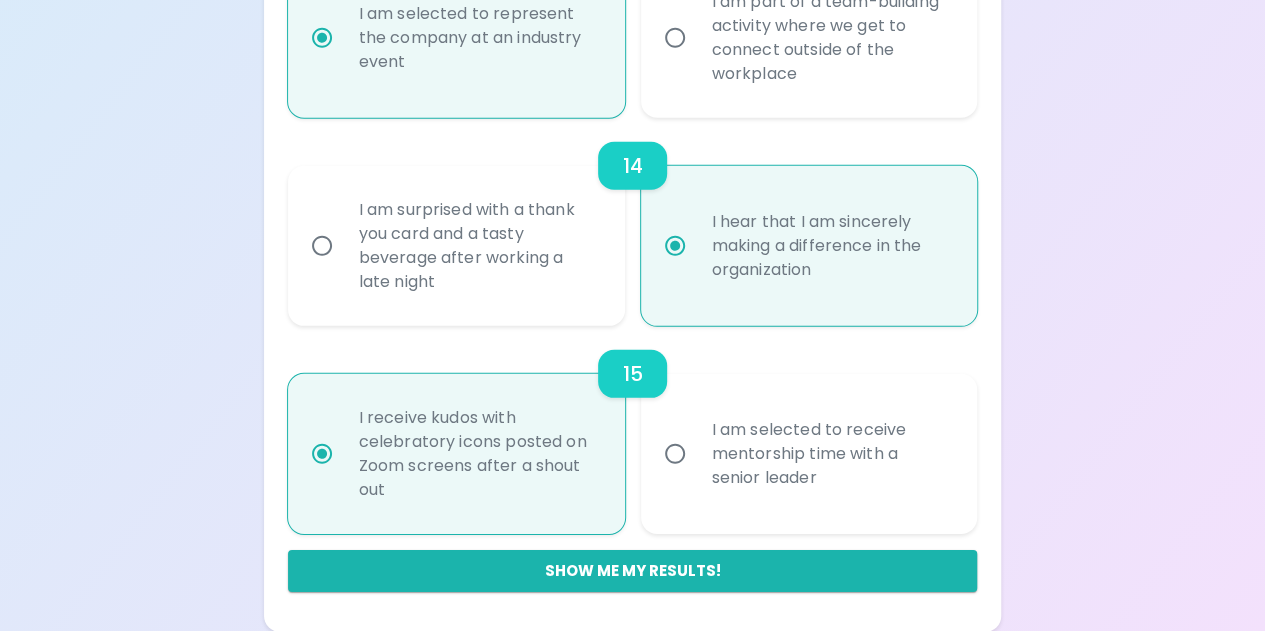 click on "Show me my results!" at bounding box center (633, 571) 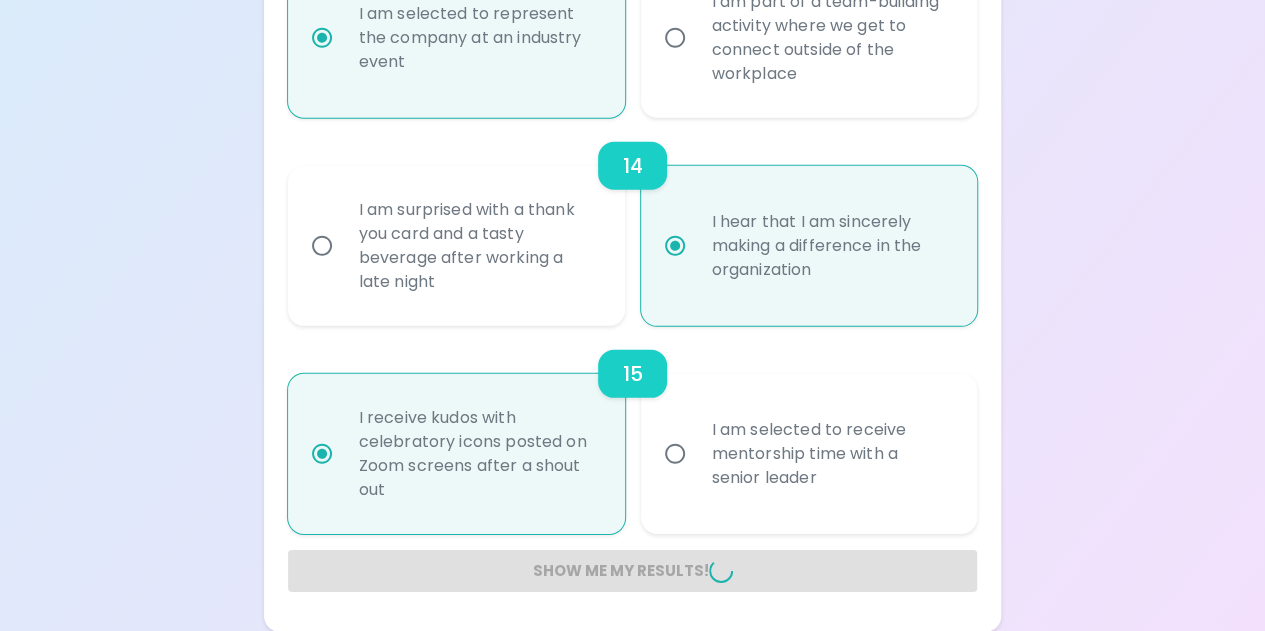 radio on "false" 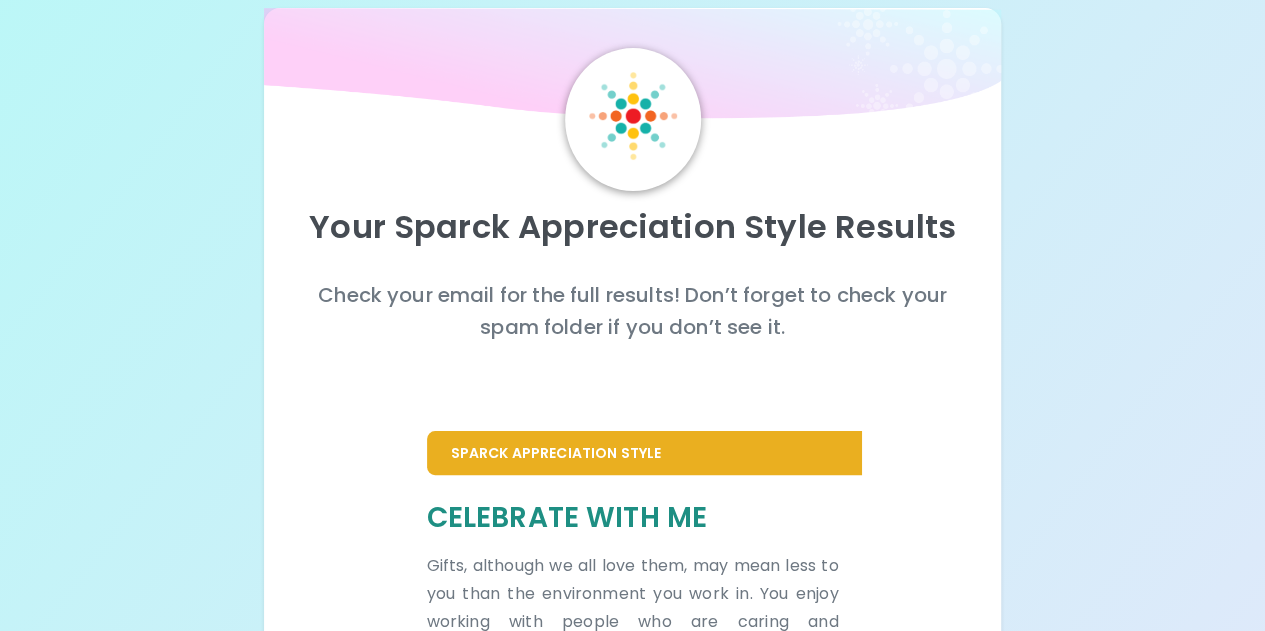 scroll, scrollTop: 0, scrollLeft: 0, axis: both 